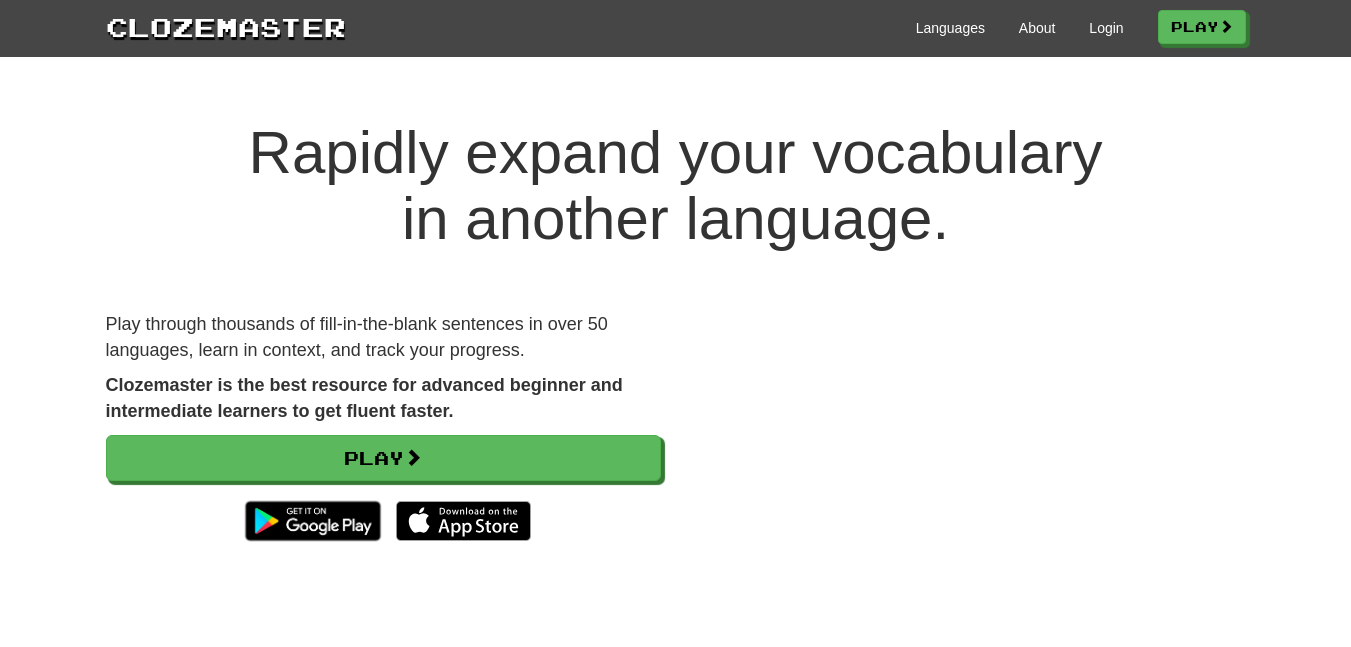 scroll, scrollTop: 0, scrollLeft: 0, axis: both 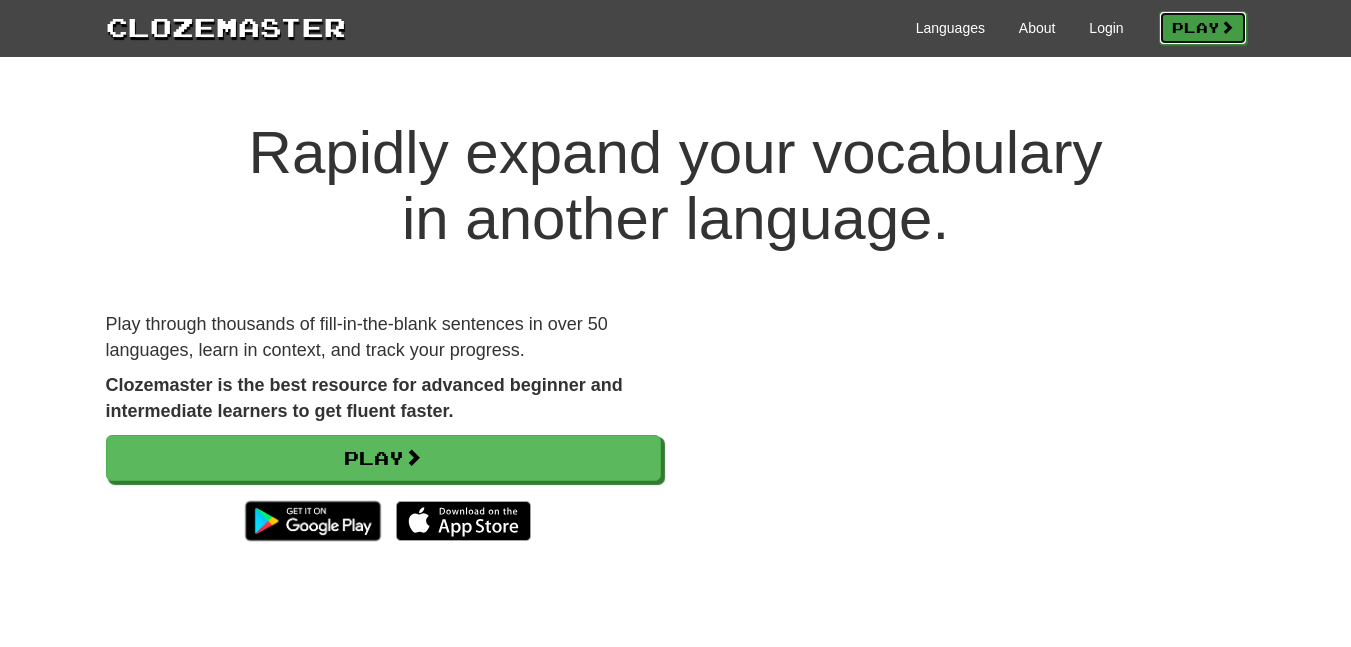 click on "Play" at bounding box center [1203, 28] 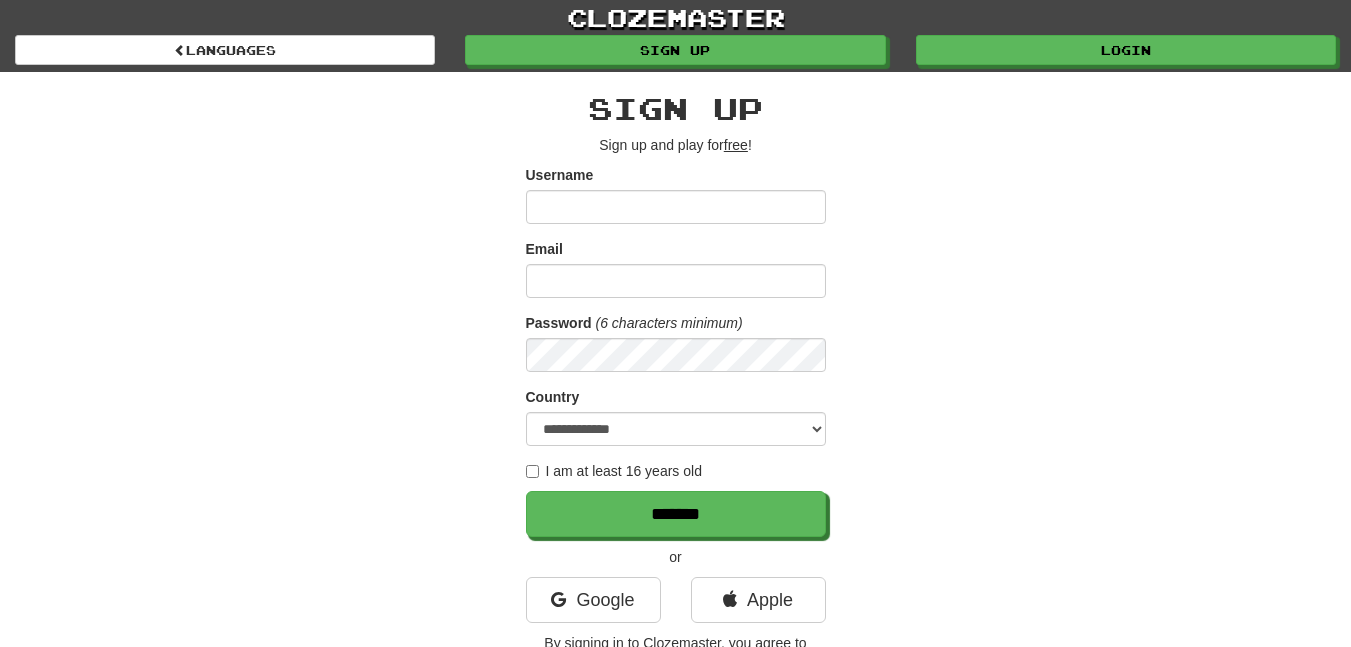 scroll, scrollTop: 0, scrollLeft: 0, axis: both 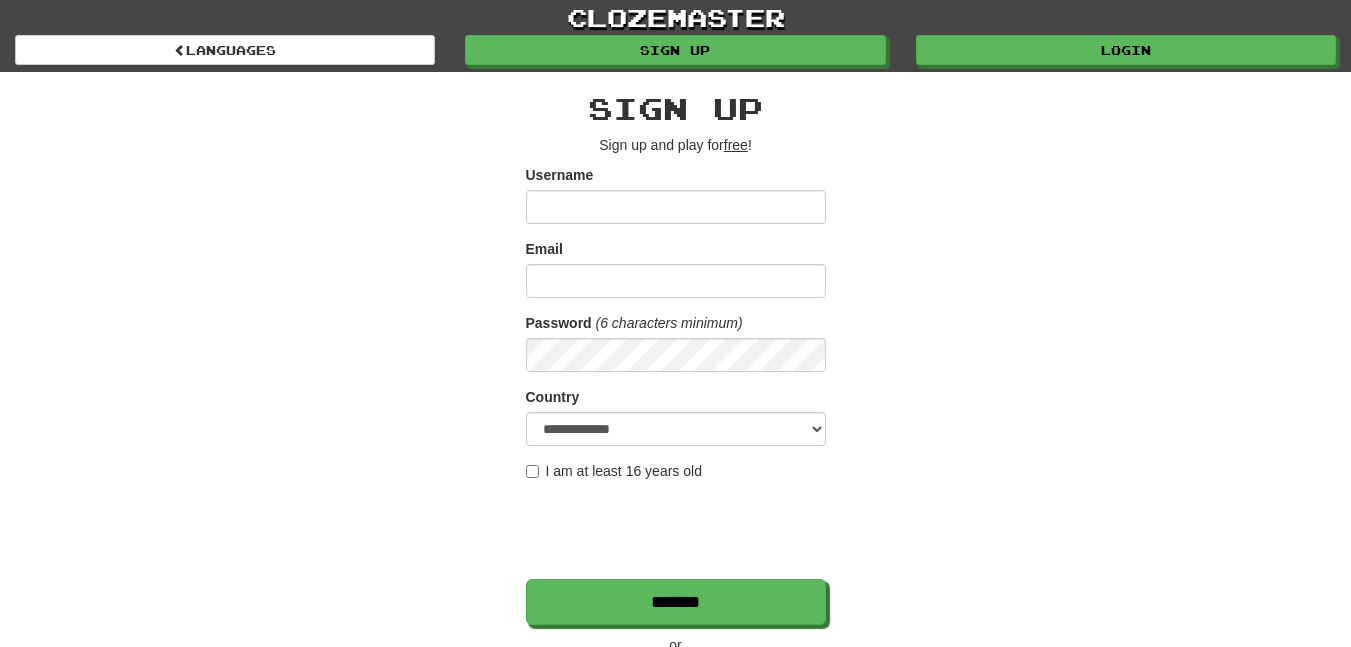 click on "Username" at bounding box center [676, 207] 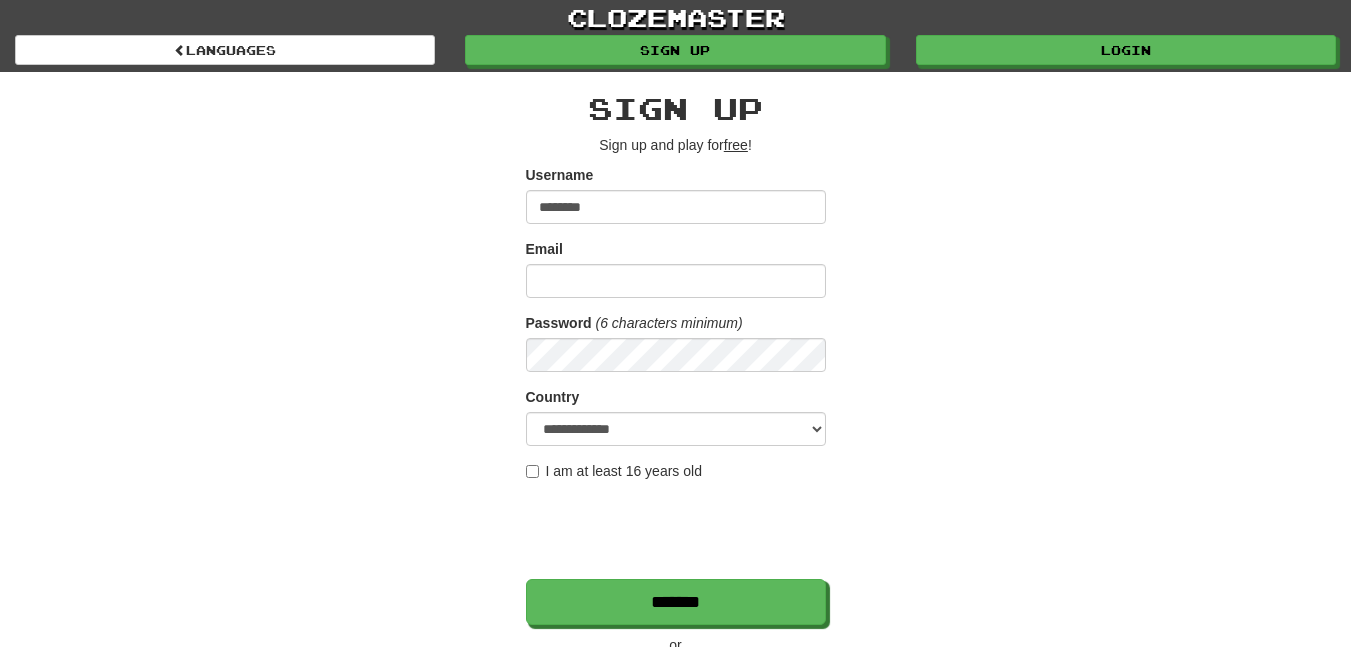type on "********" 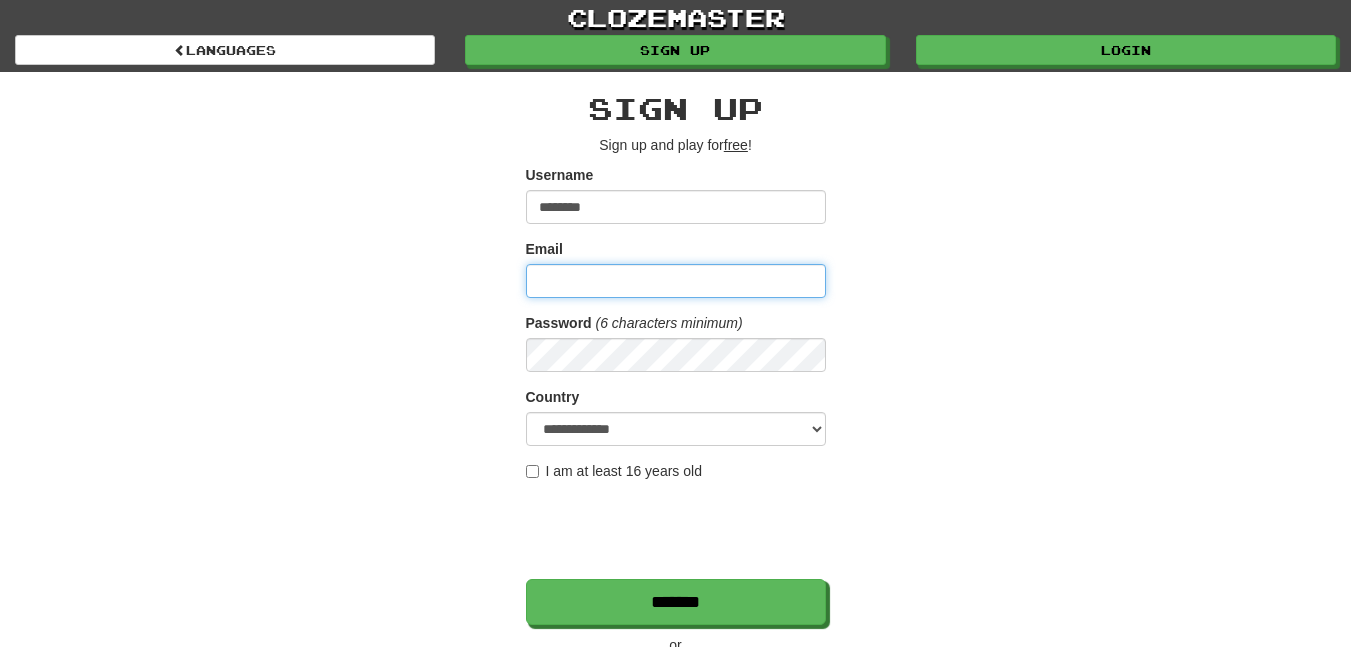 click on "Email" at bounding box center (676, 281) 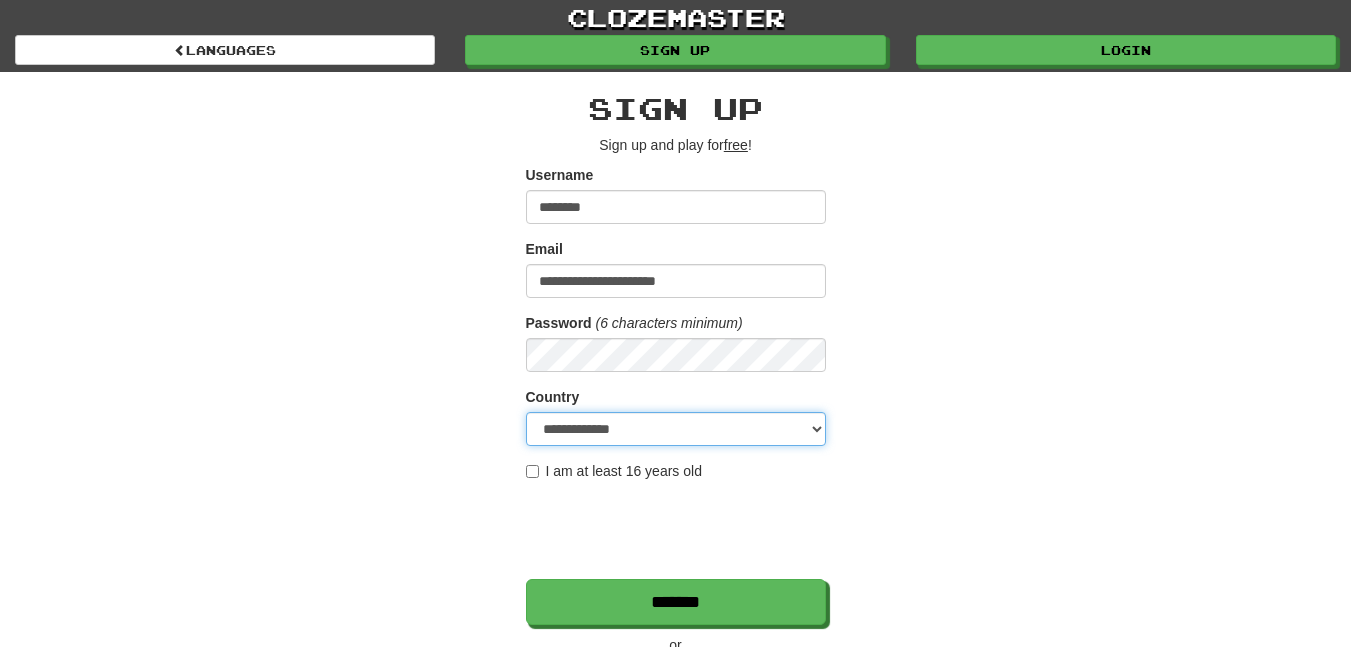 select on "**" 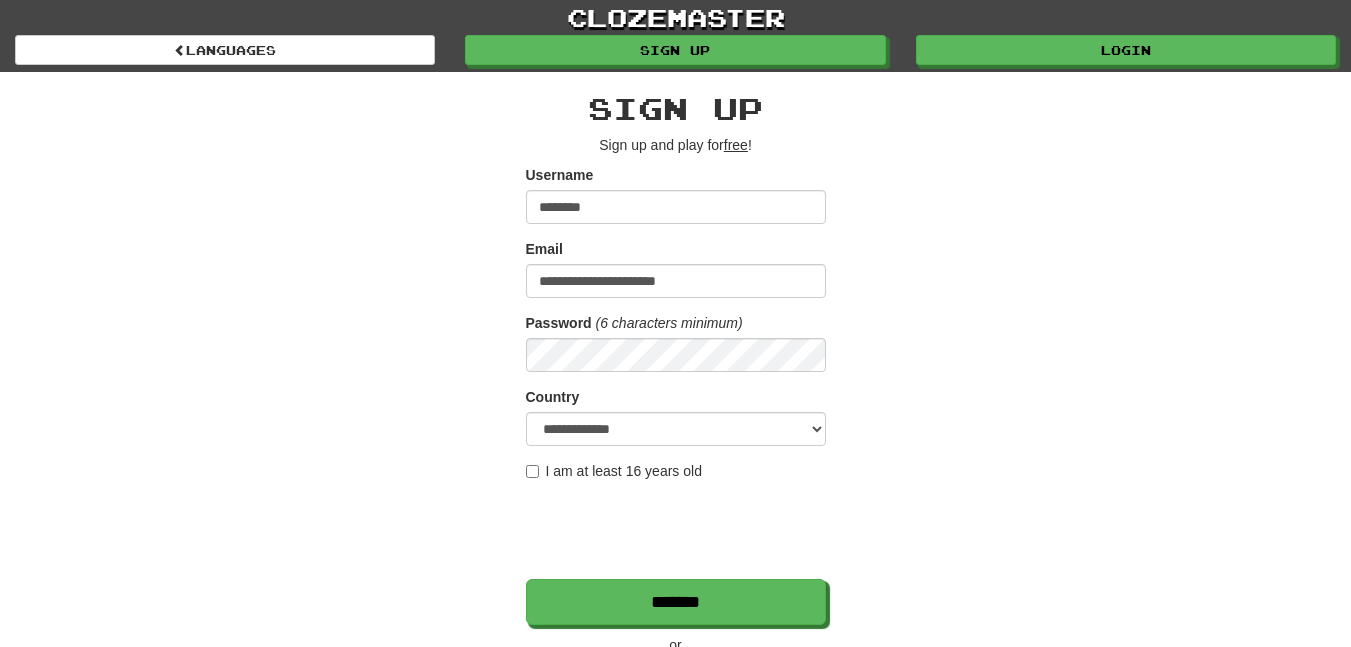 click on "I am at least 16 years old" at bounding box center [614, 471] 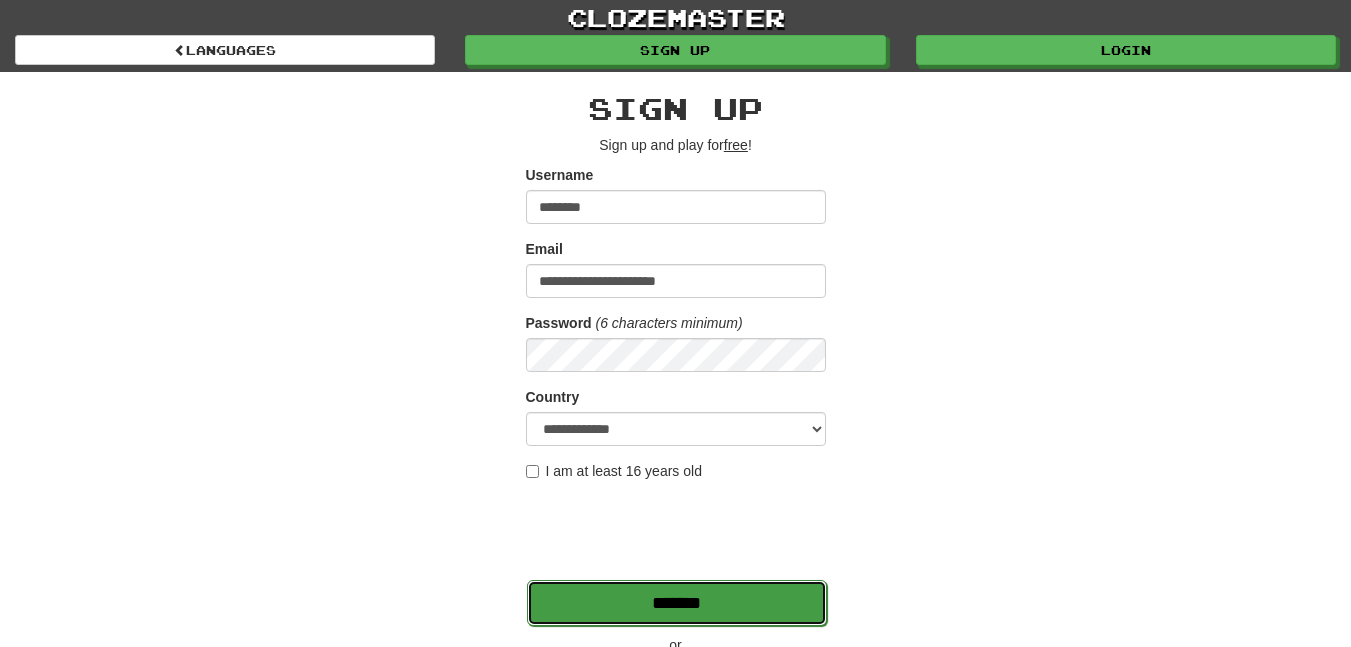 click on "*******" at bounding box center (677, 603) 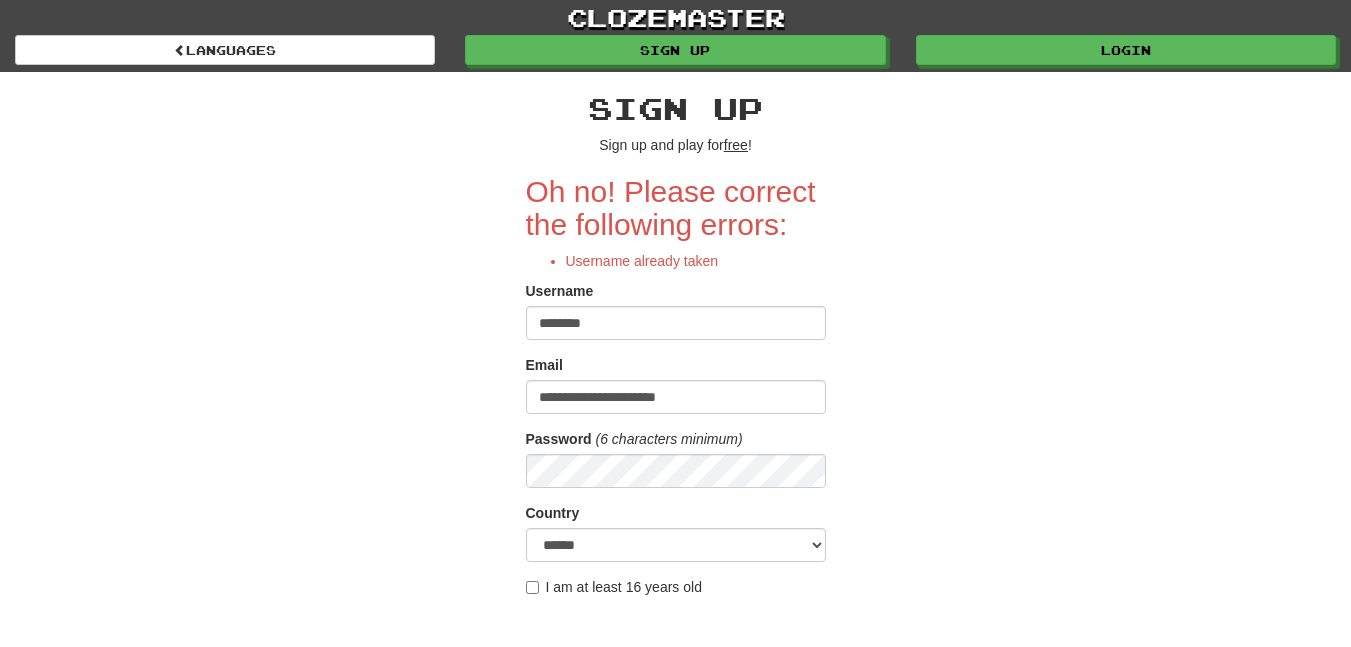 scroll, scrollTop: 0, scrollLeft: 0, axis: both 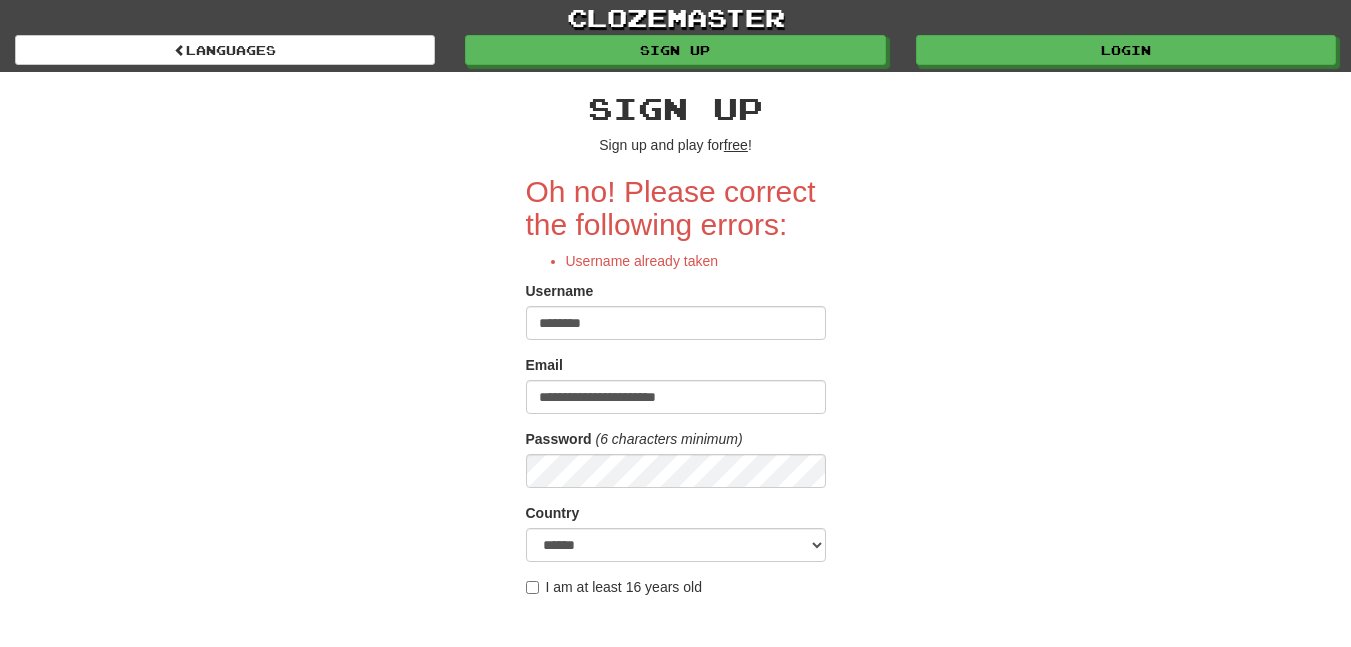 click on "********" at bounding box center [676, 323] 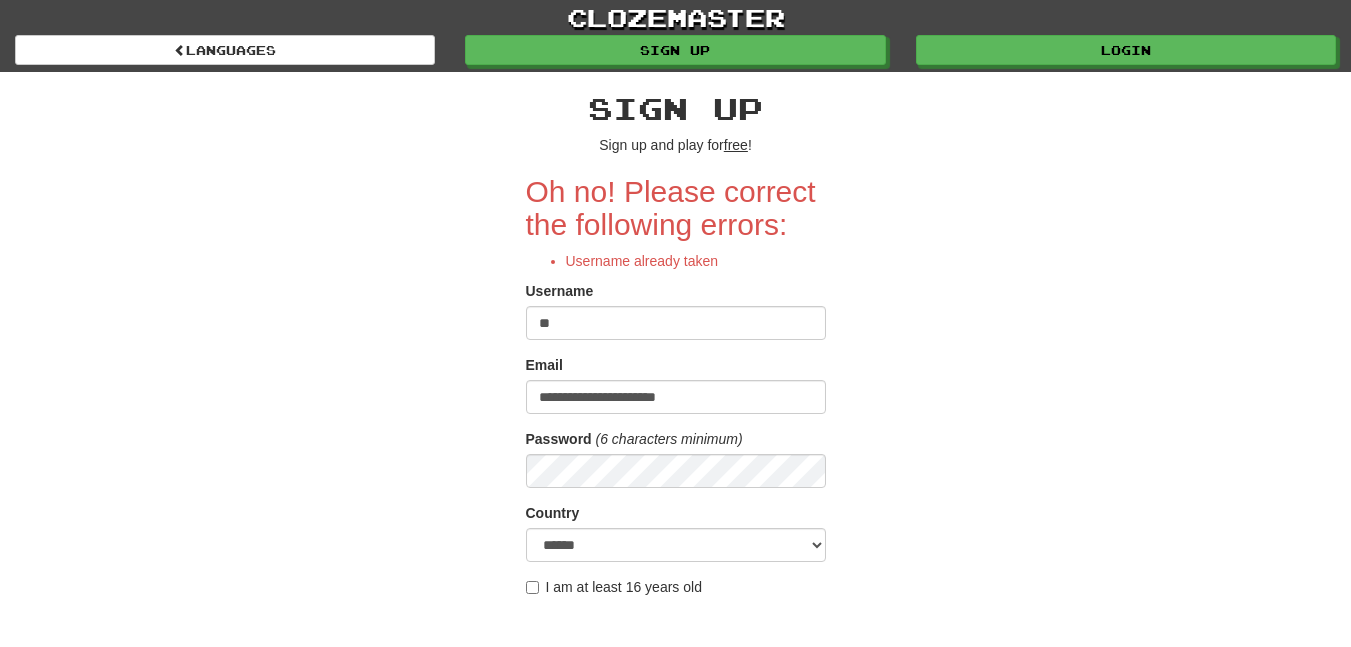type on "*" 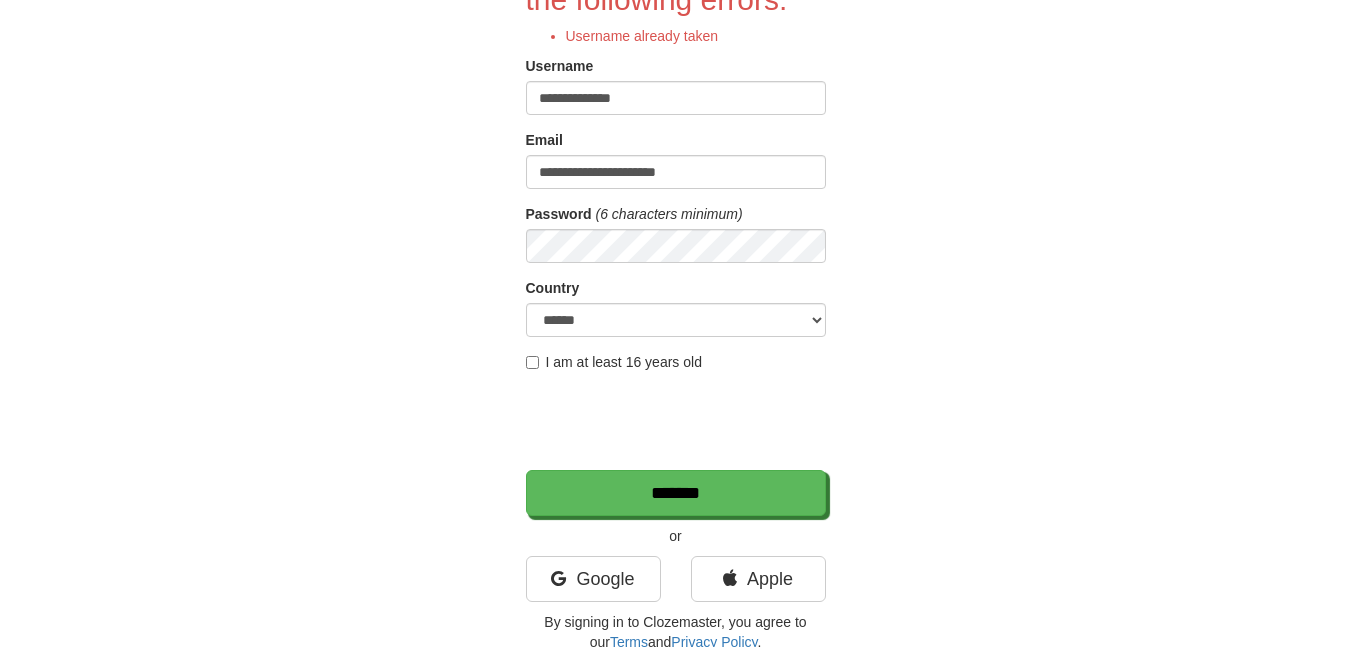 scroll, scrollTop: 240, scrollLeft: 0, axis: vertical 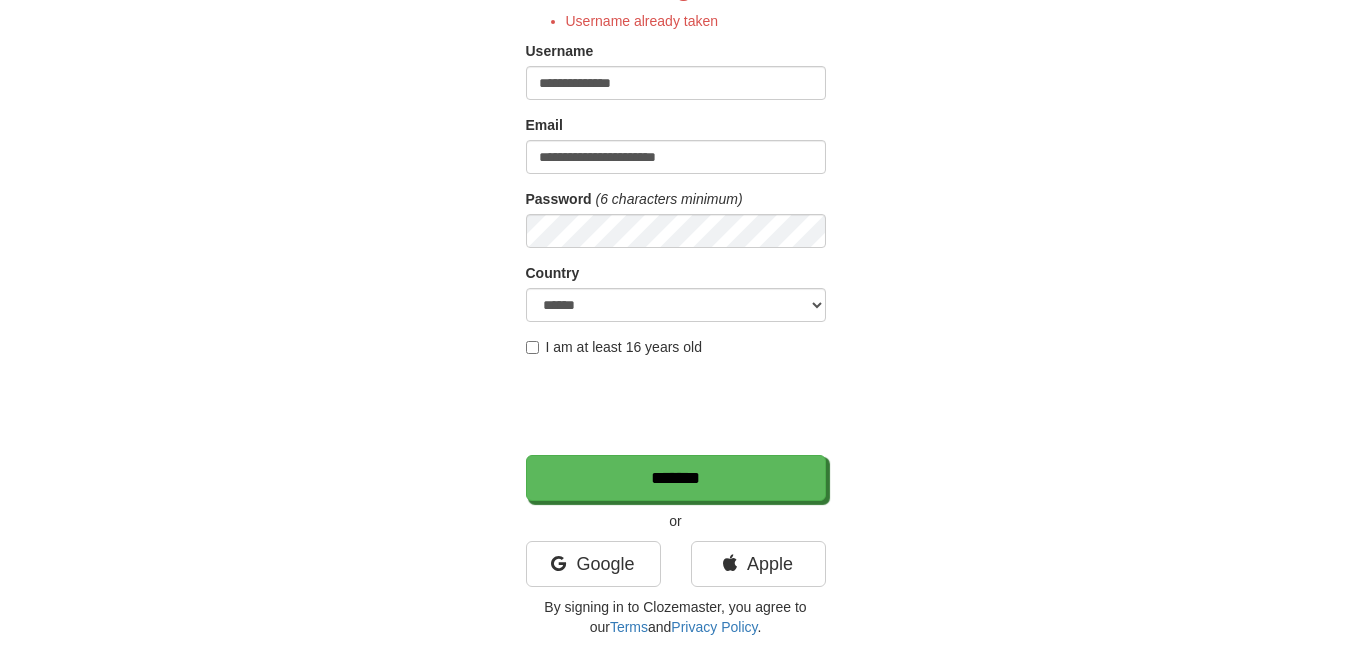 type on "**********" 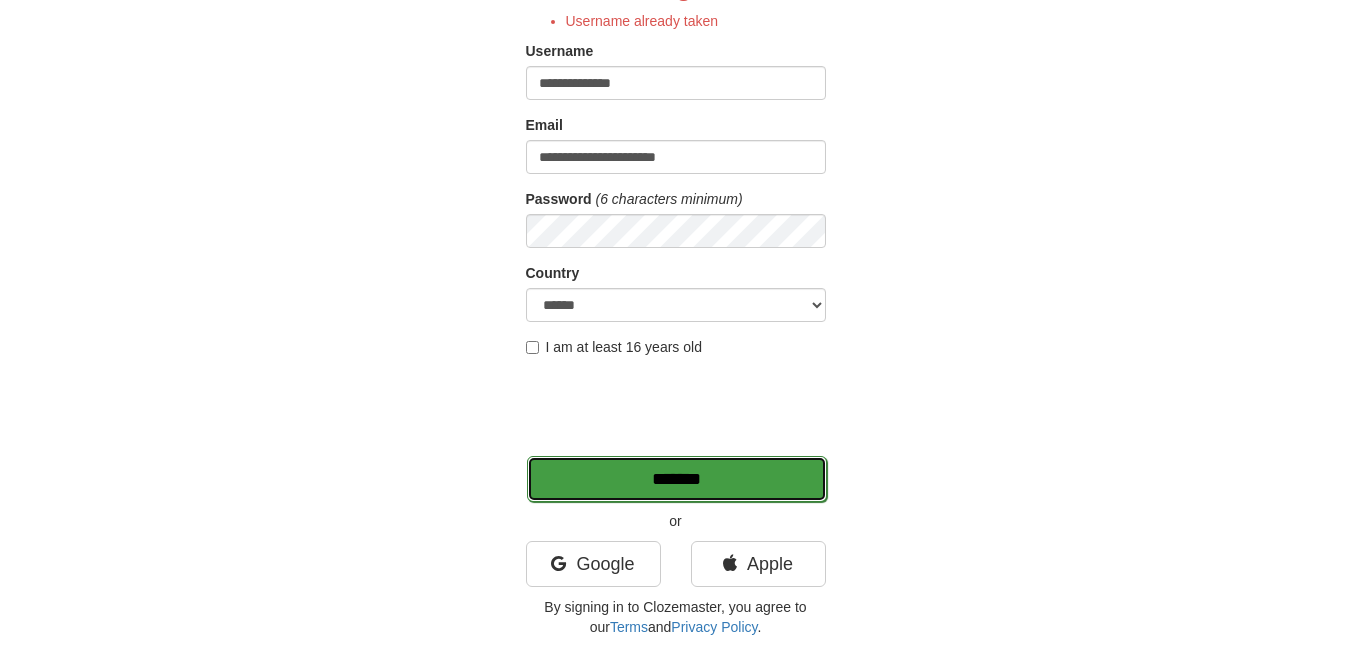 click on "*******" at bounding box center [677, 479] 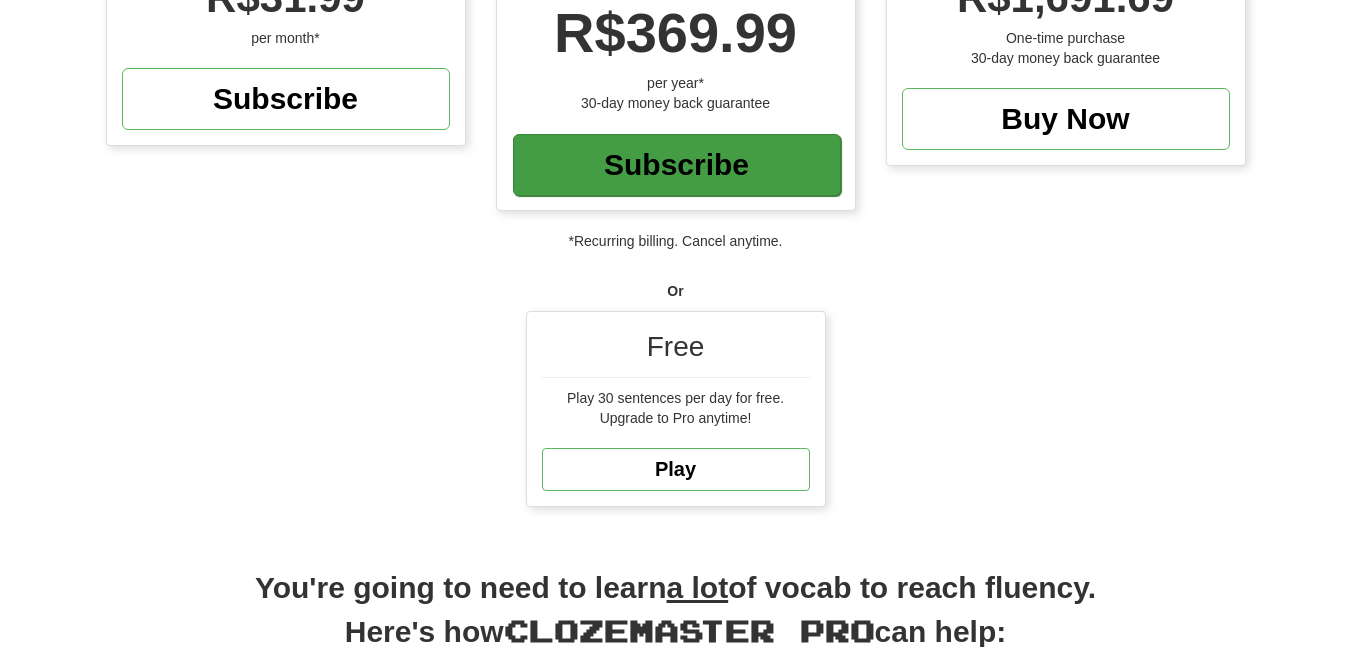 scroll, scrollTop: 360, scrollLeft: 0, axis: vertical 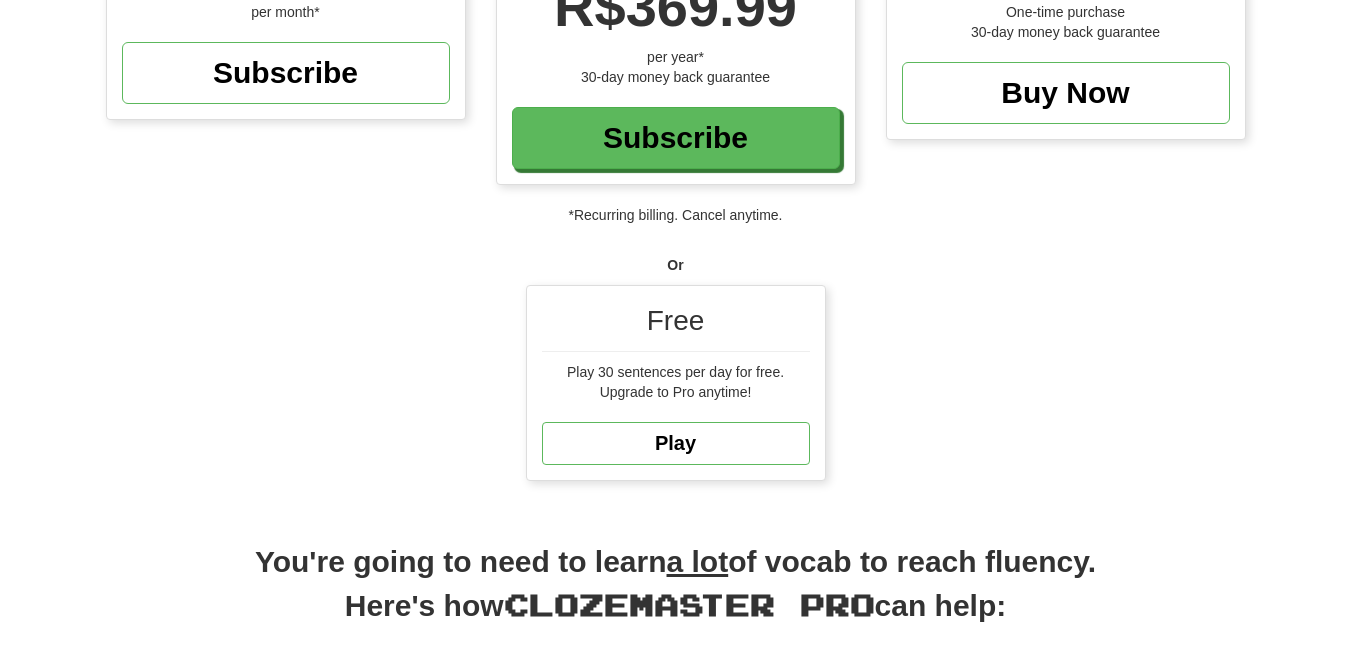 click on "Free" at bounding box center [676, 326] 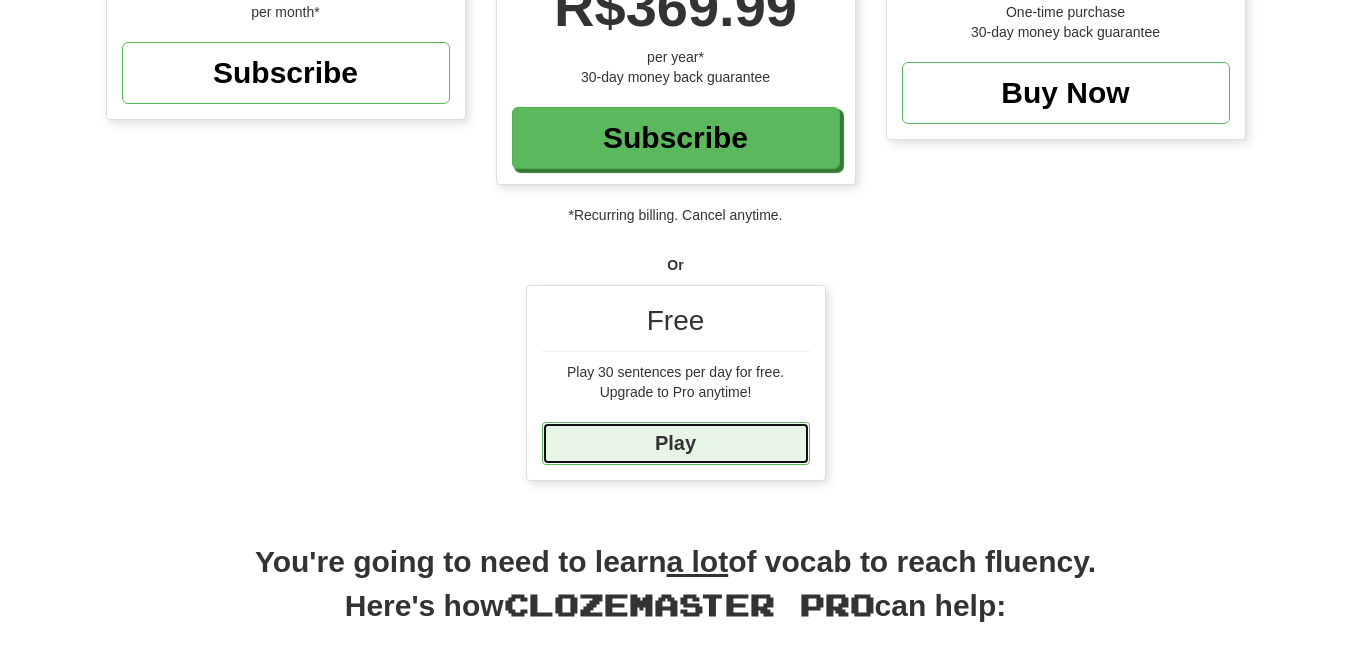 click on "Play" at bounding box center [676, 443] 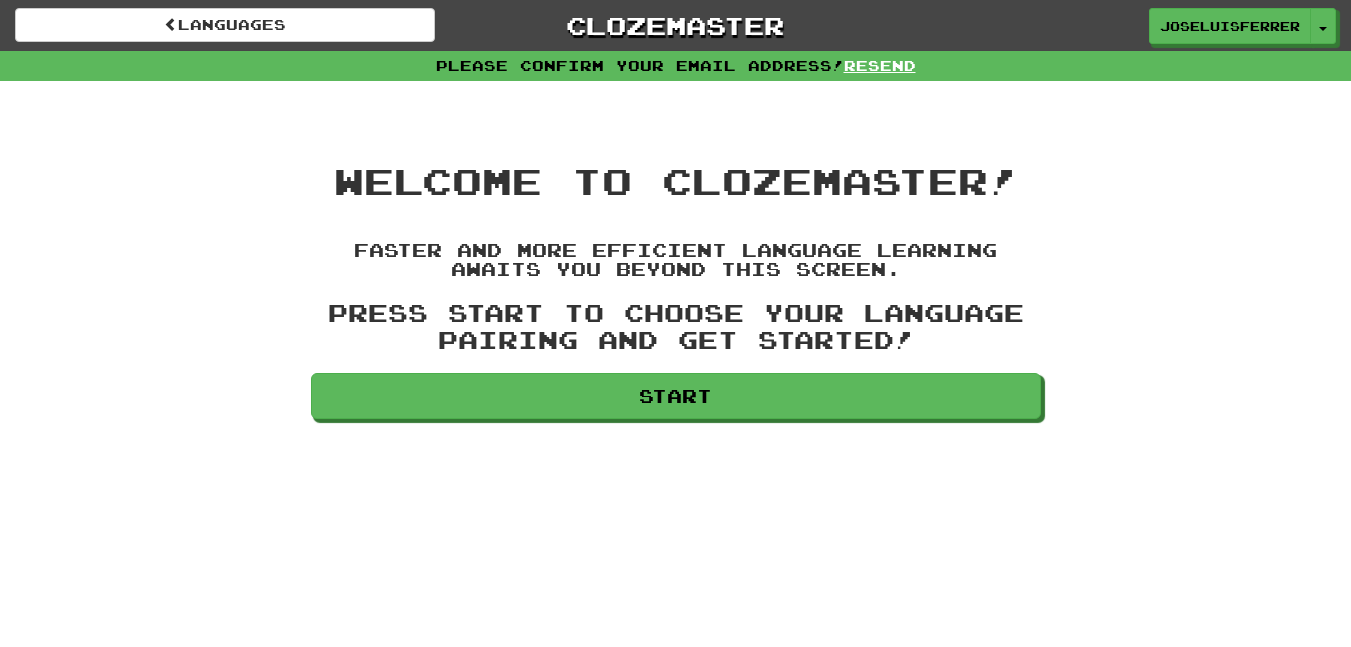 scroll, scrollTop: 0, scrollLeft: 0, axis: both 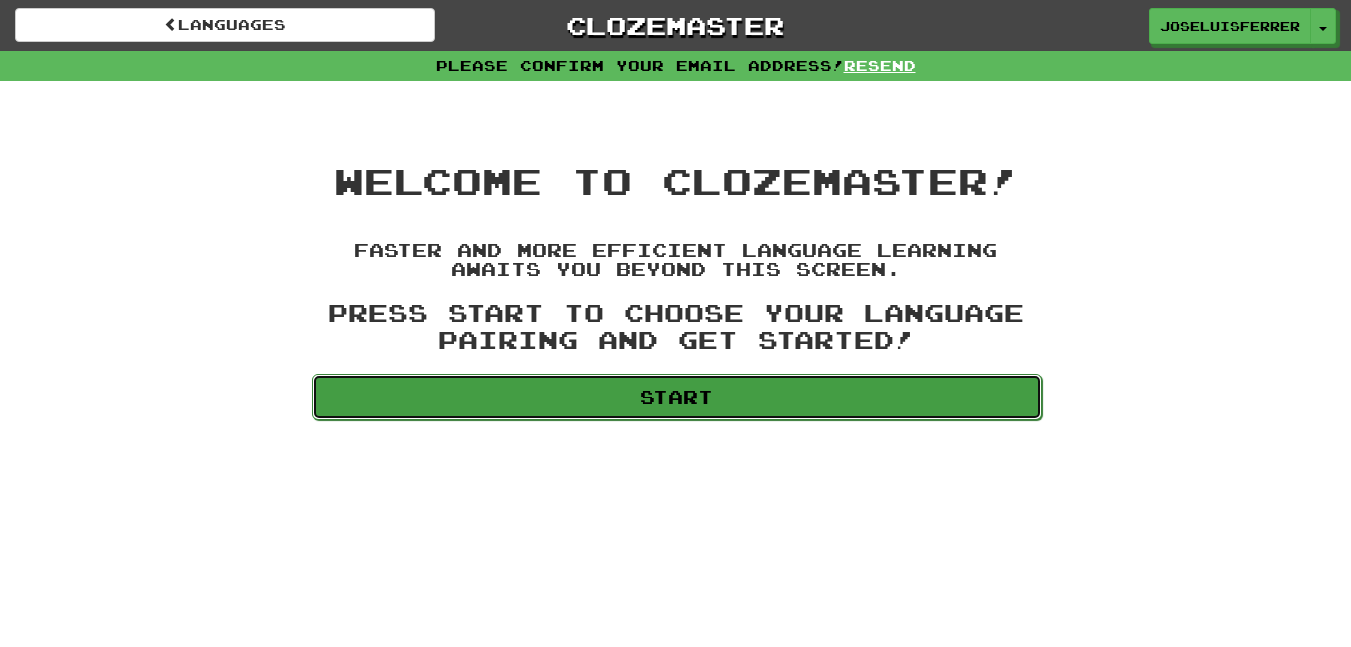 click on "Start" at bounding box center [677, 397] 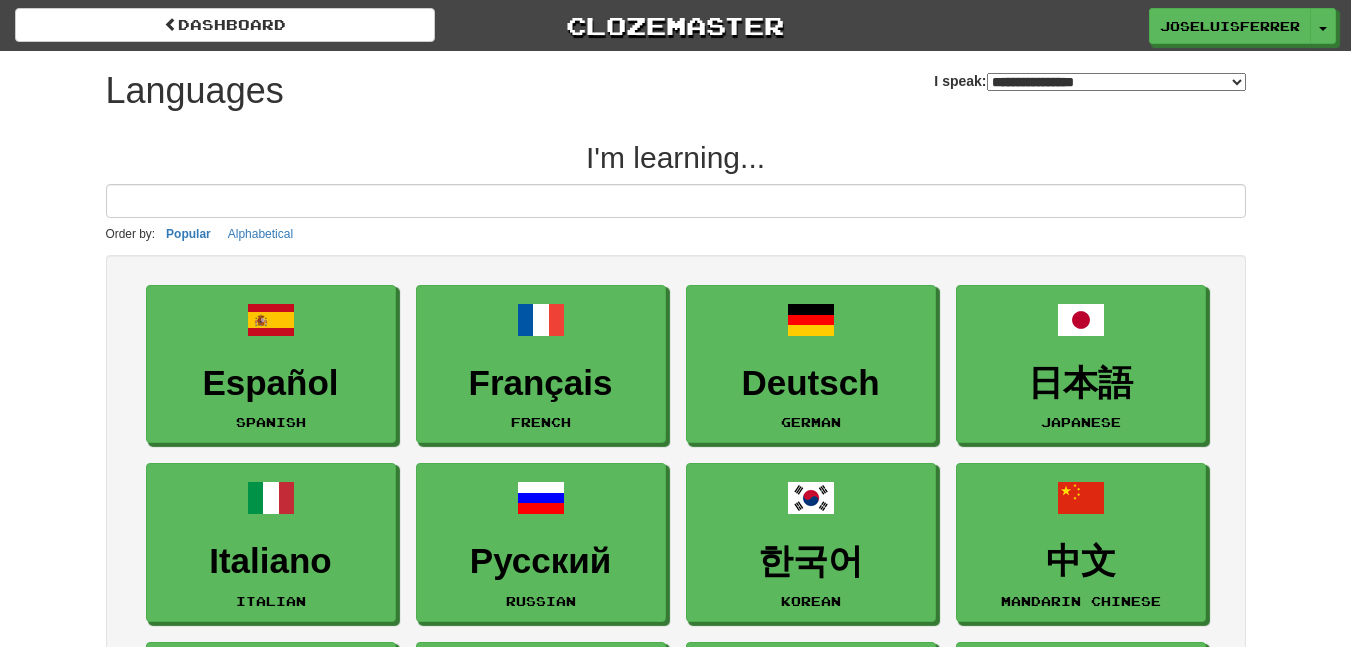 select on "*******" 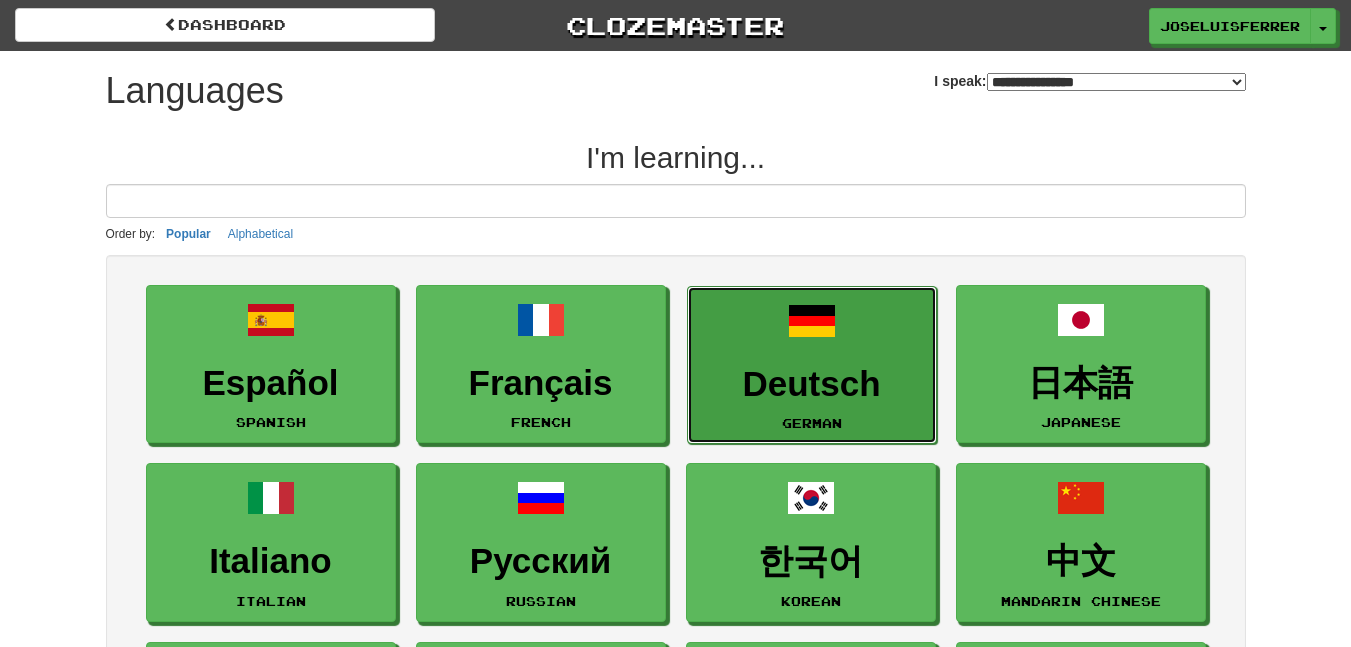 click on "Deutsch" at bounding box center (812, 384) 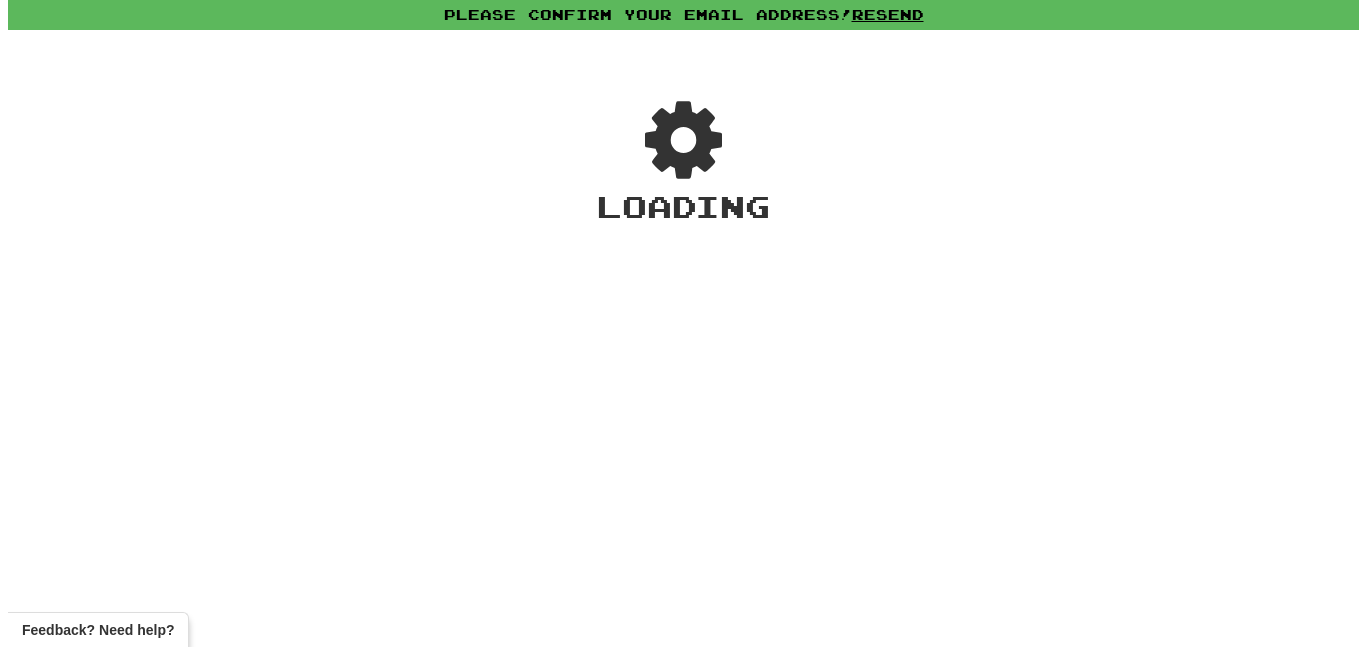 scroll, scrollTop: 0, scrollLeft: 0, axis: both 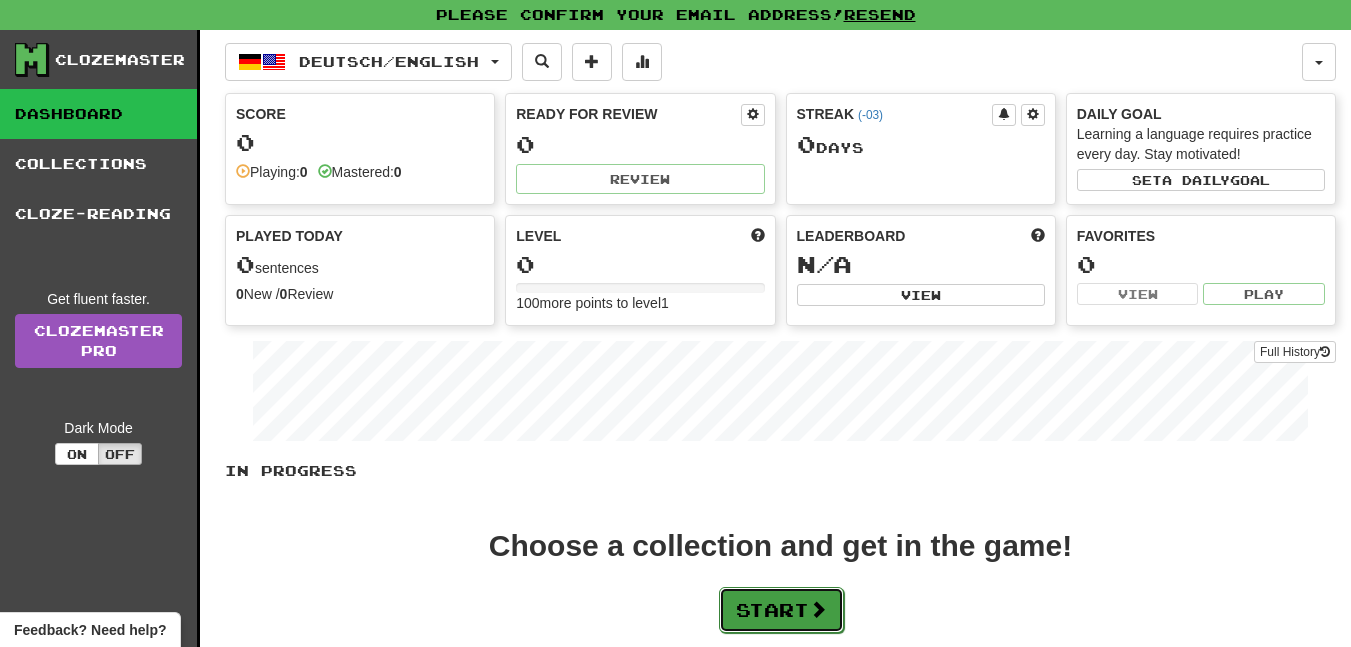 click on "Start" at bounding box center [781, 610] 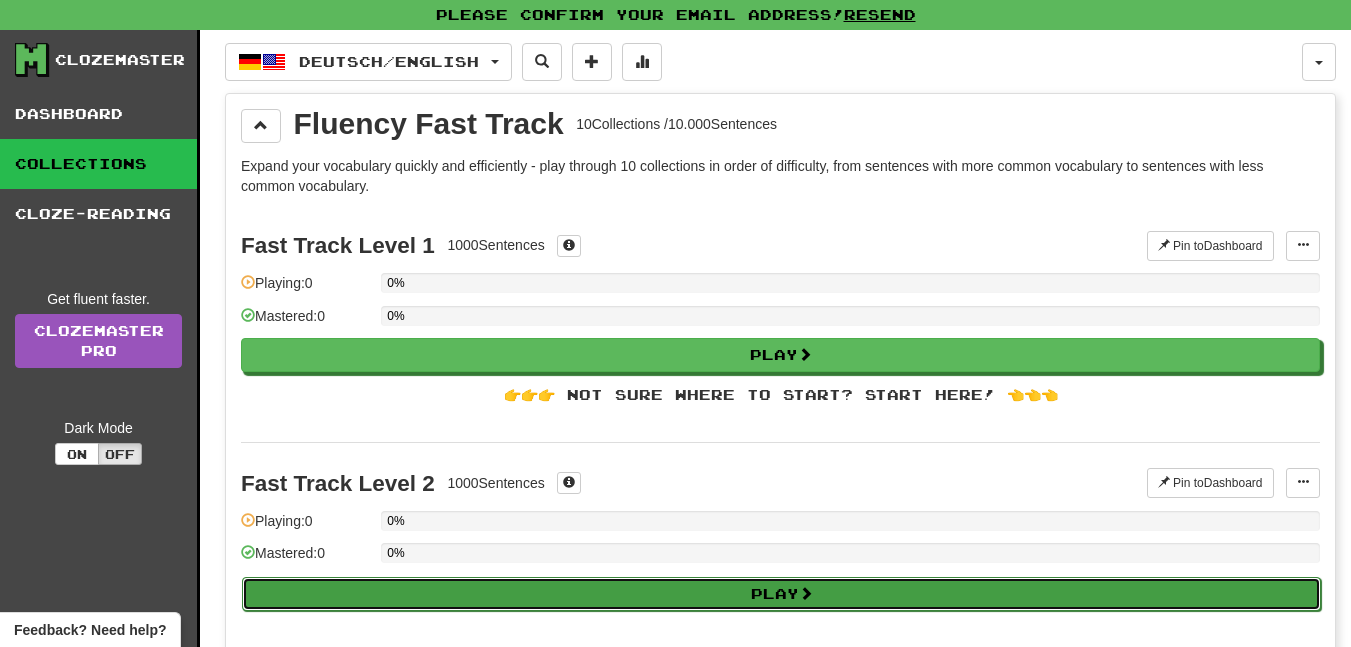 click on "Play" at bounding box center (781, 594) 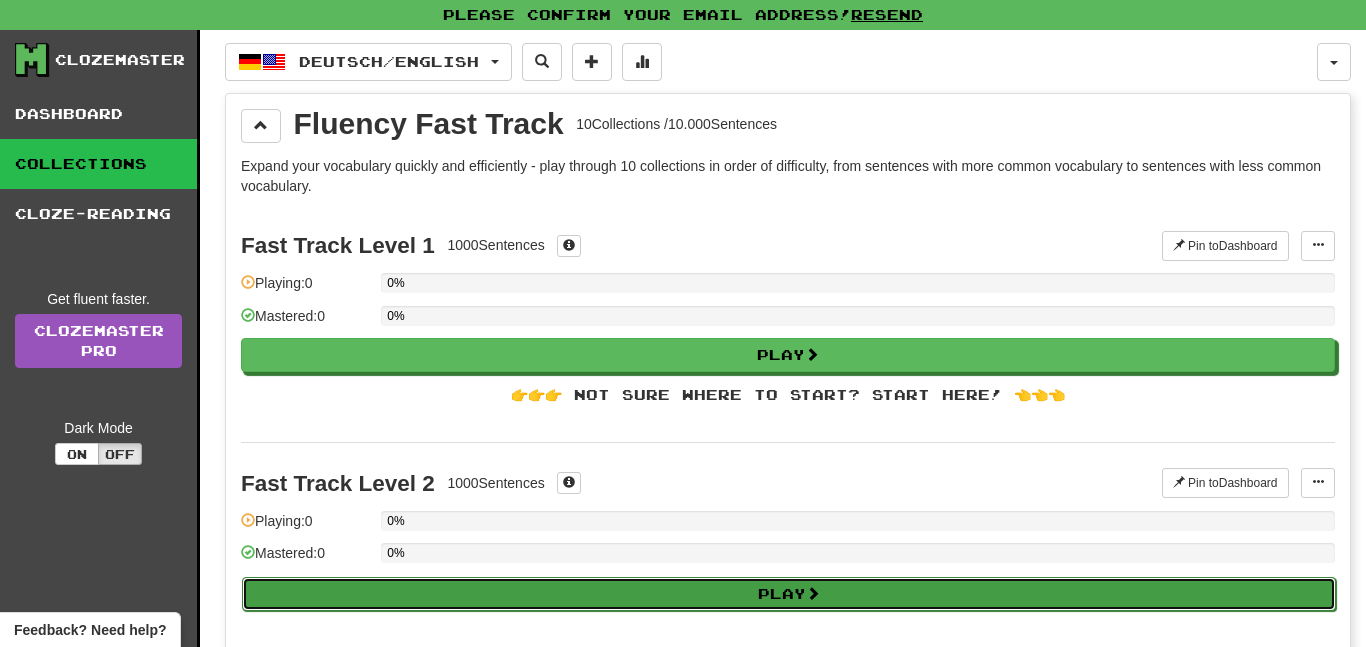 select on "**" 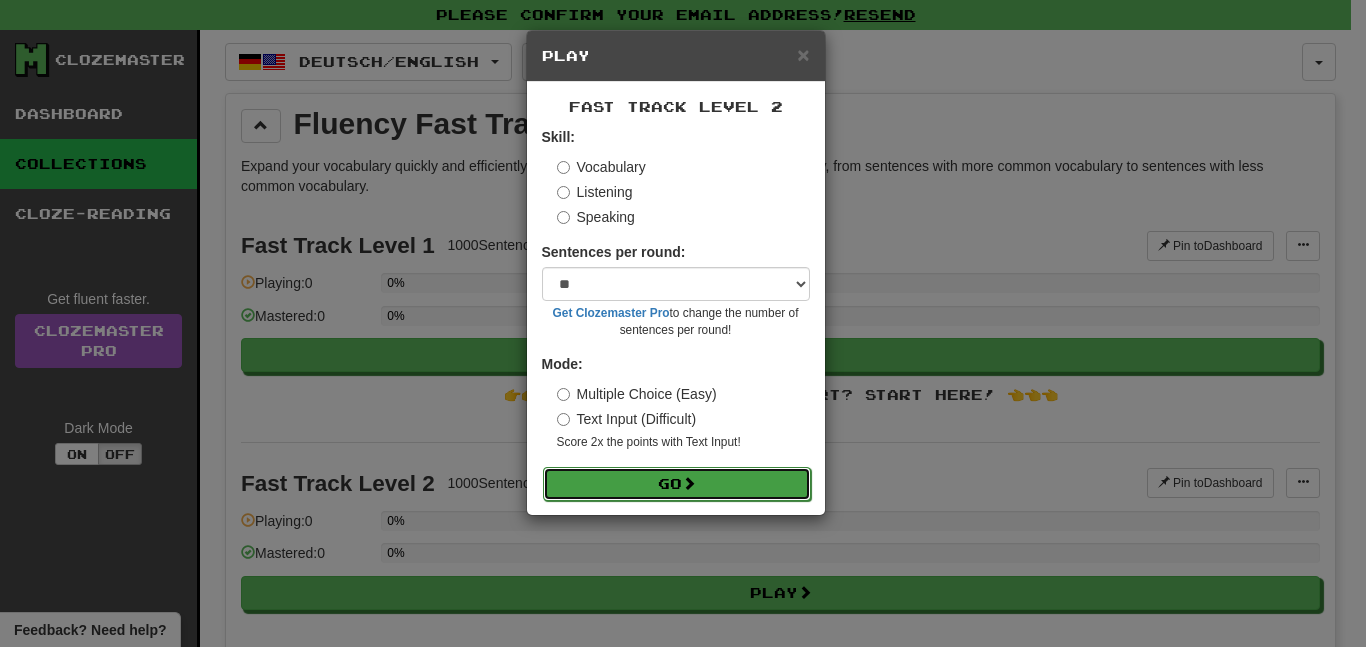 click on "Go" at bounding box center [677, 484] 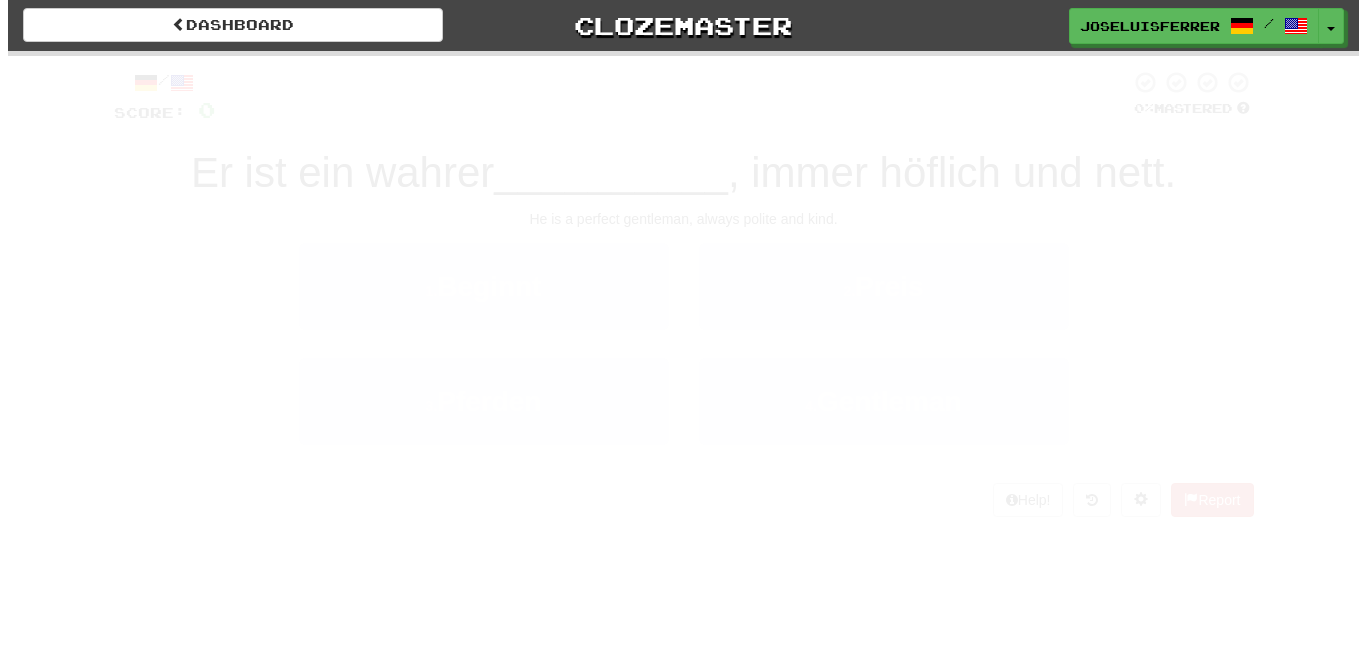 scroll, scrollTop: 0, scrollLeft: 0, axis: both 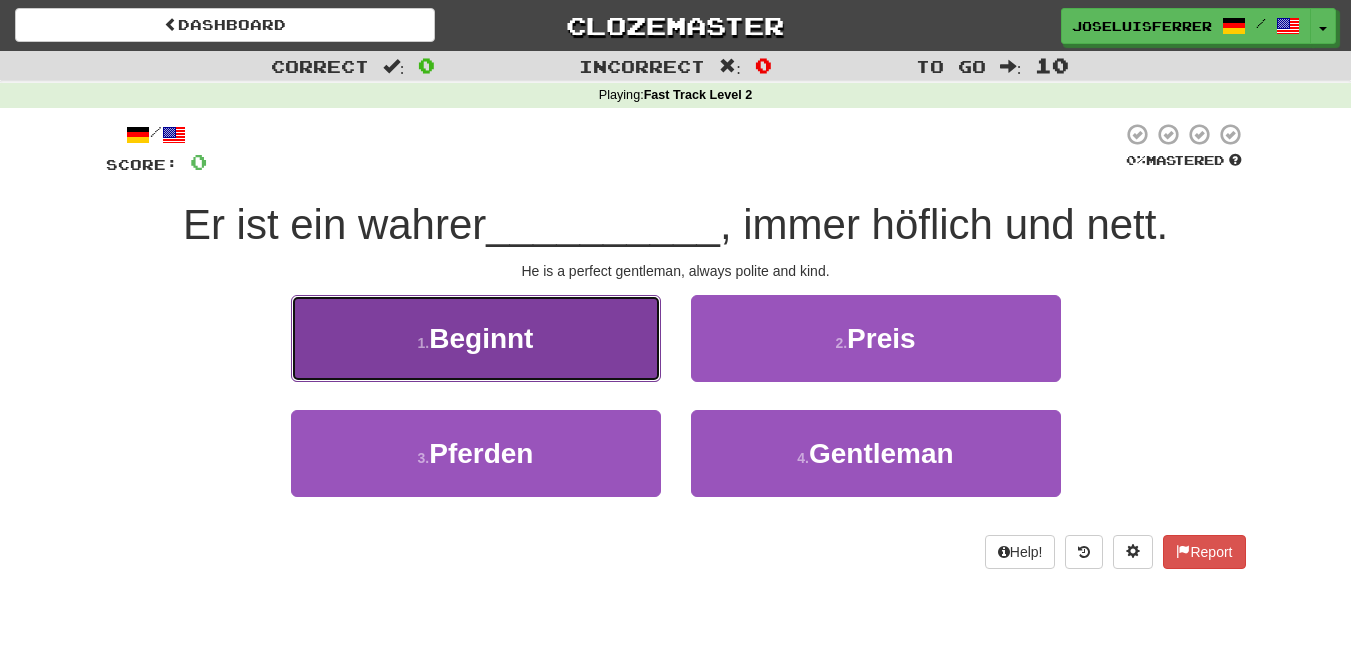 click on "1 .  Beginnt" at bounding box center [476, 338] 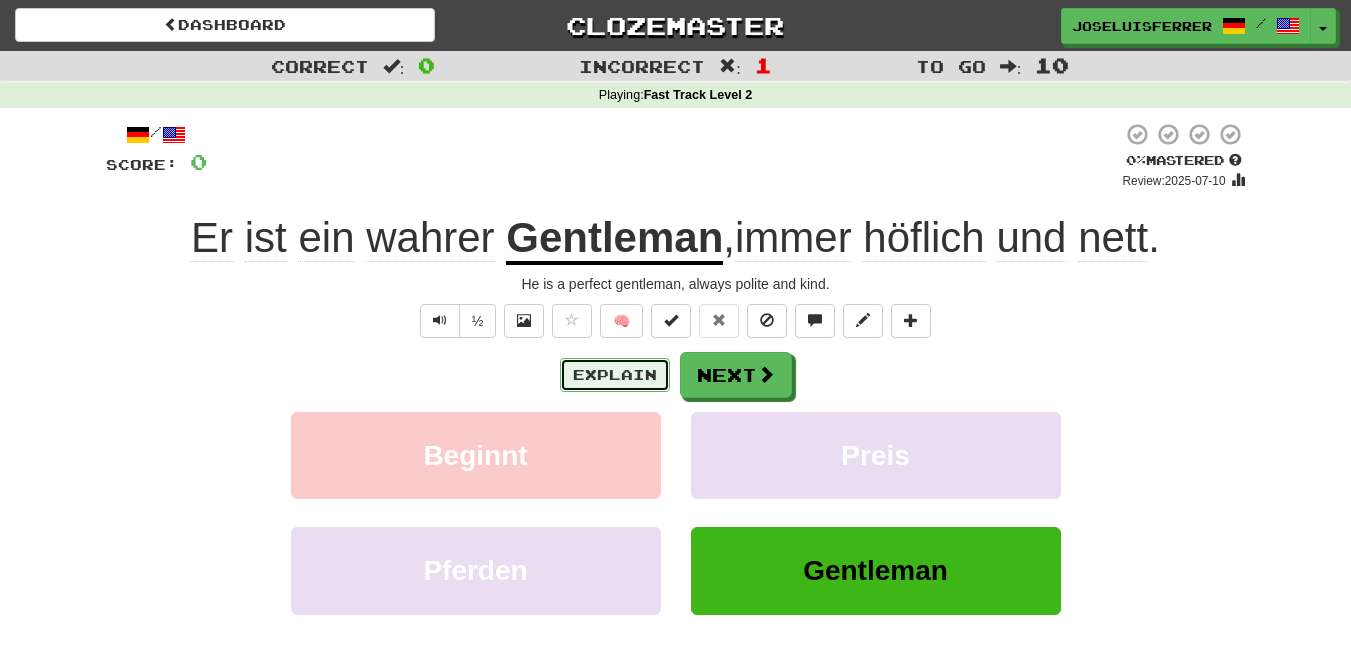 click on "Explain" at bounding box center (615, 375) 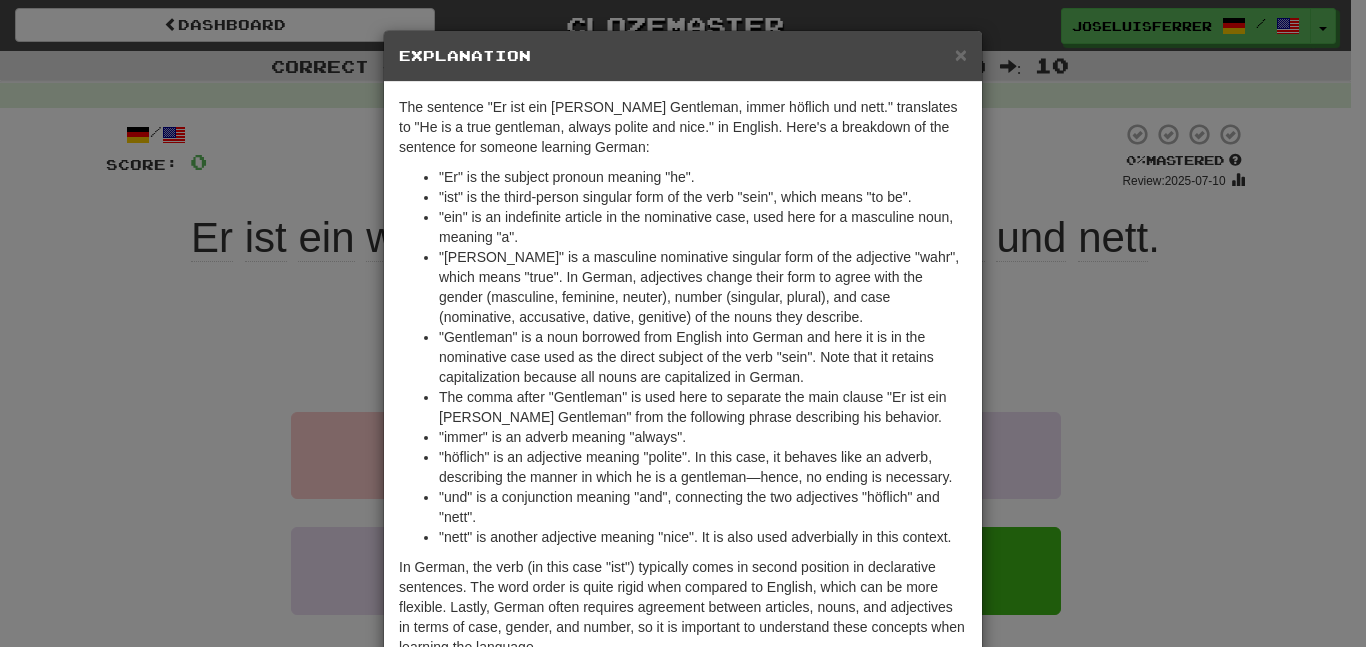 click on "× Explanation" at bounding box center [683, 56] 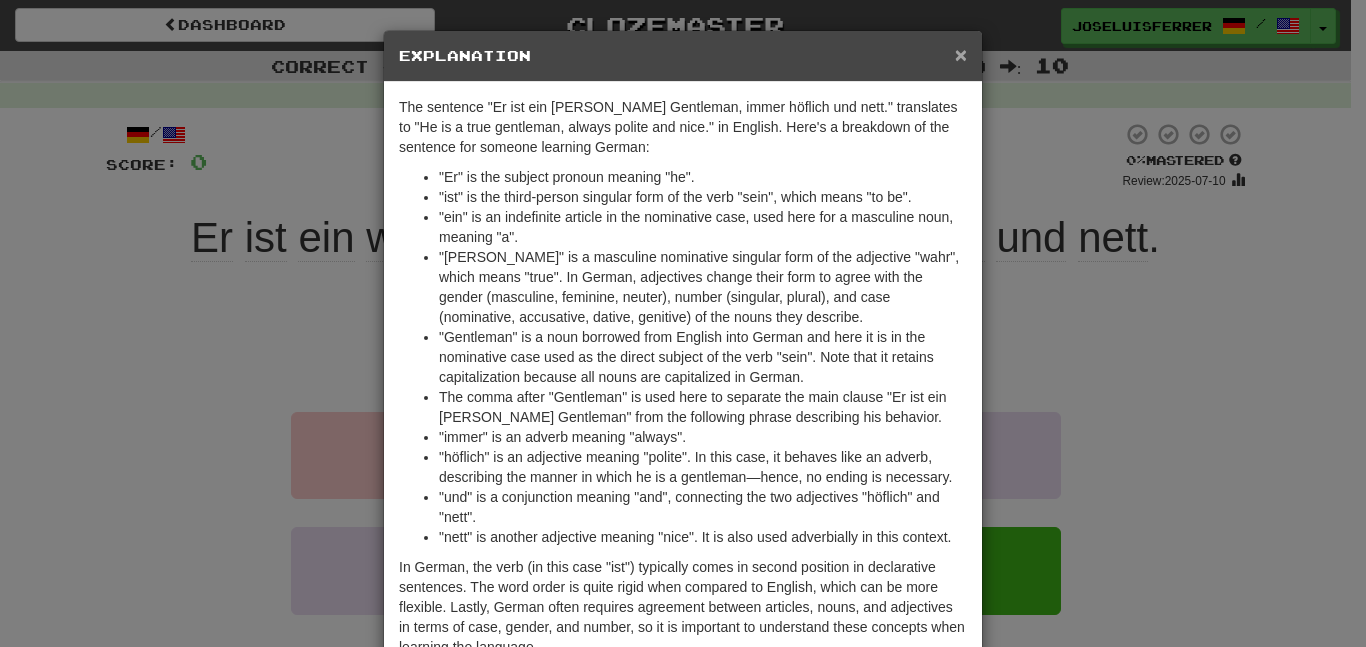 click on "×" at bounding box center (961, 54) 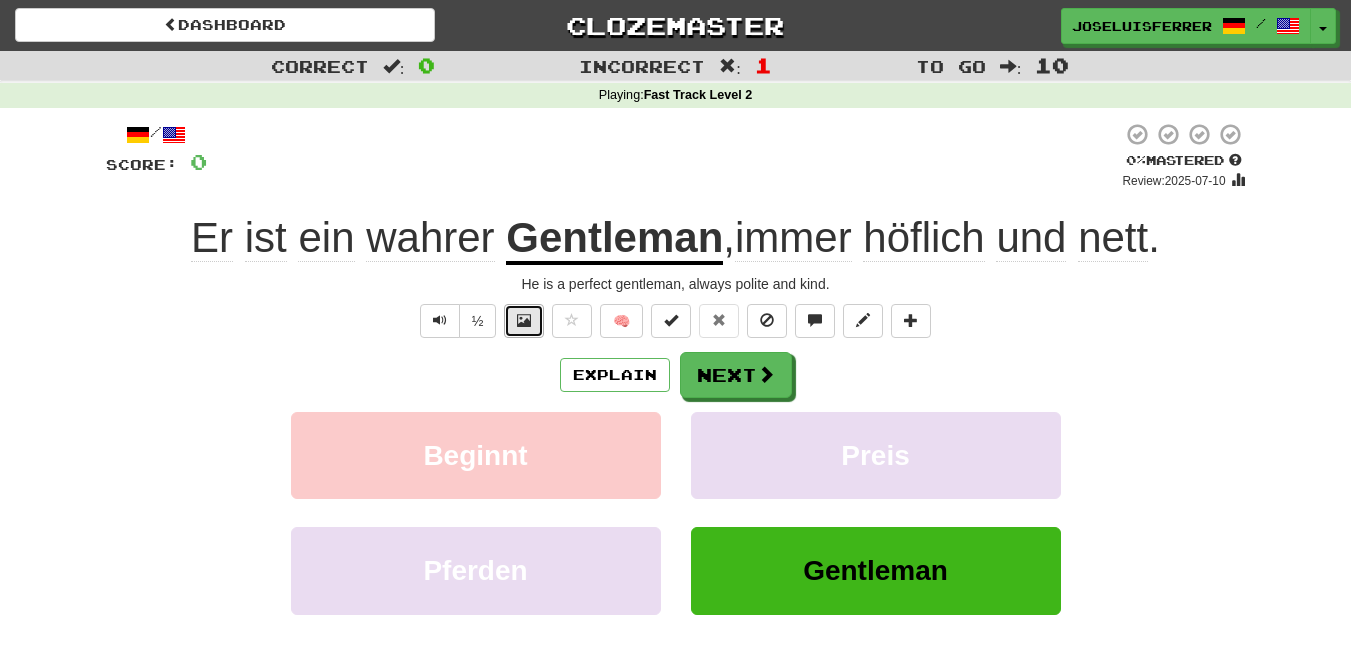 click at bounding box center [524, 321] 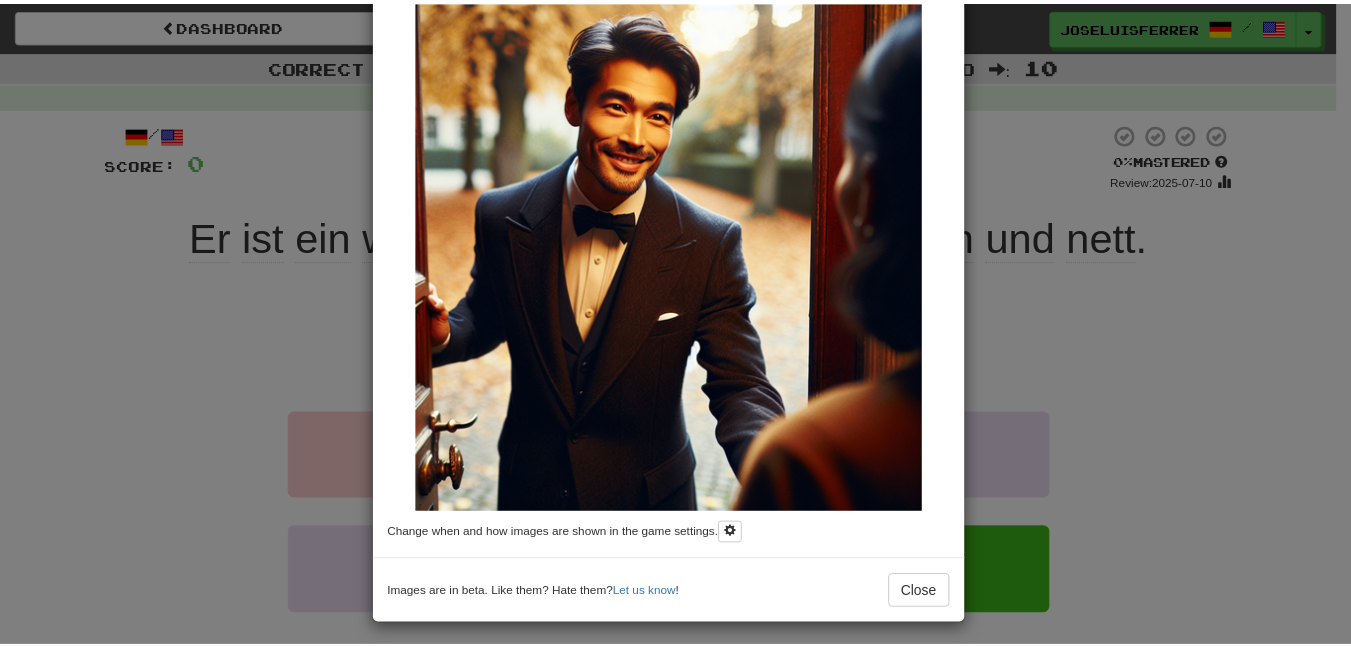 scroll, scrollTop: 155, scrollLeft: 0, axis: vertical 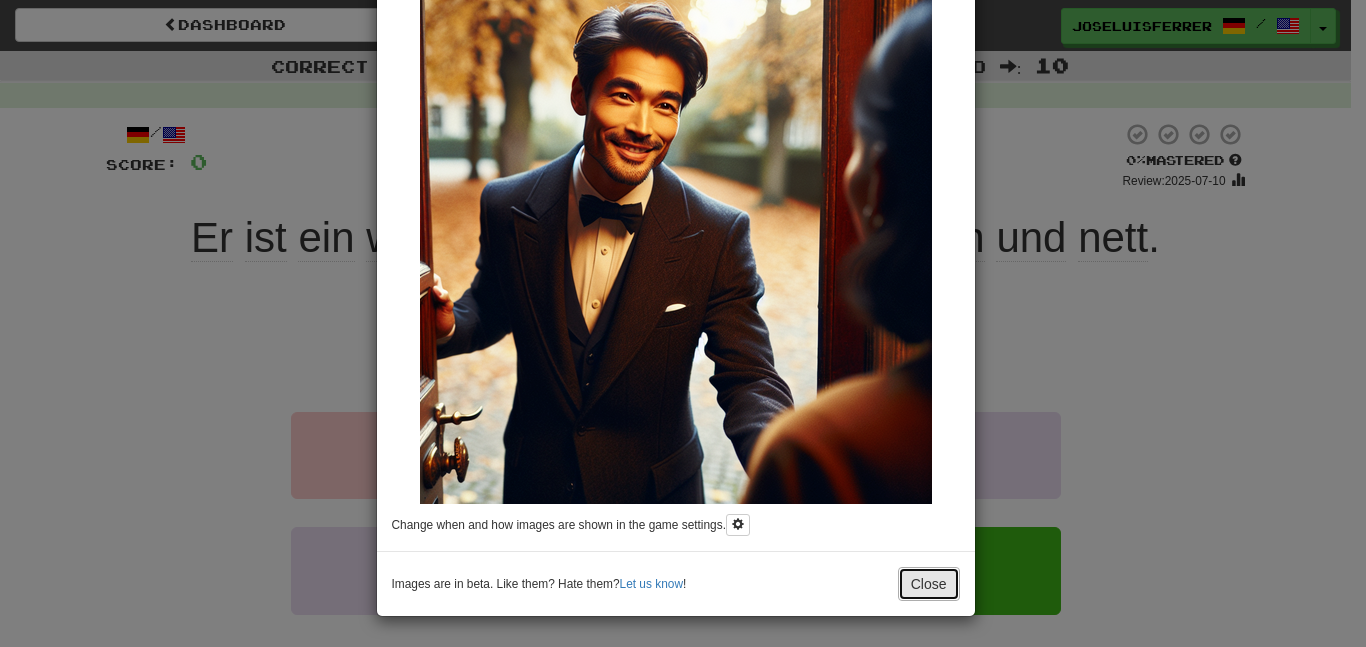 click on "Close" at bounding box center [929, 584] 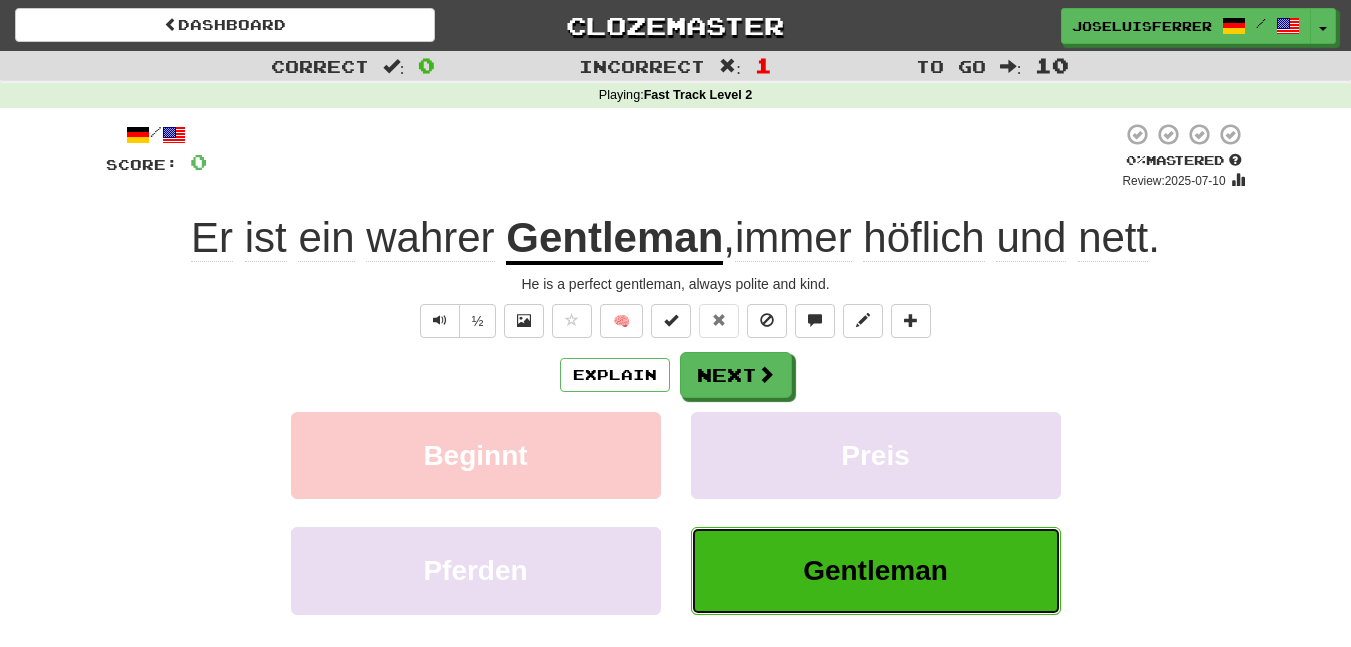 click on "Gentleman" at bounding box center (875, 570) 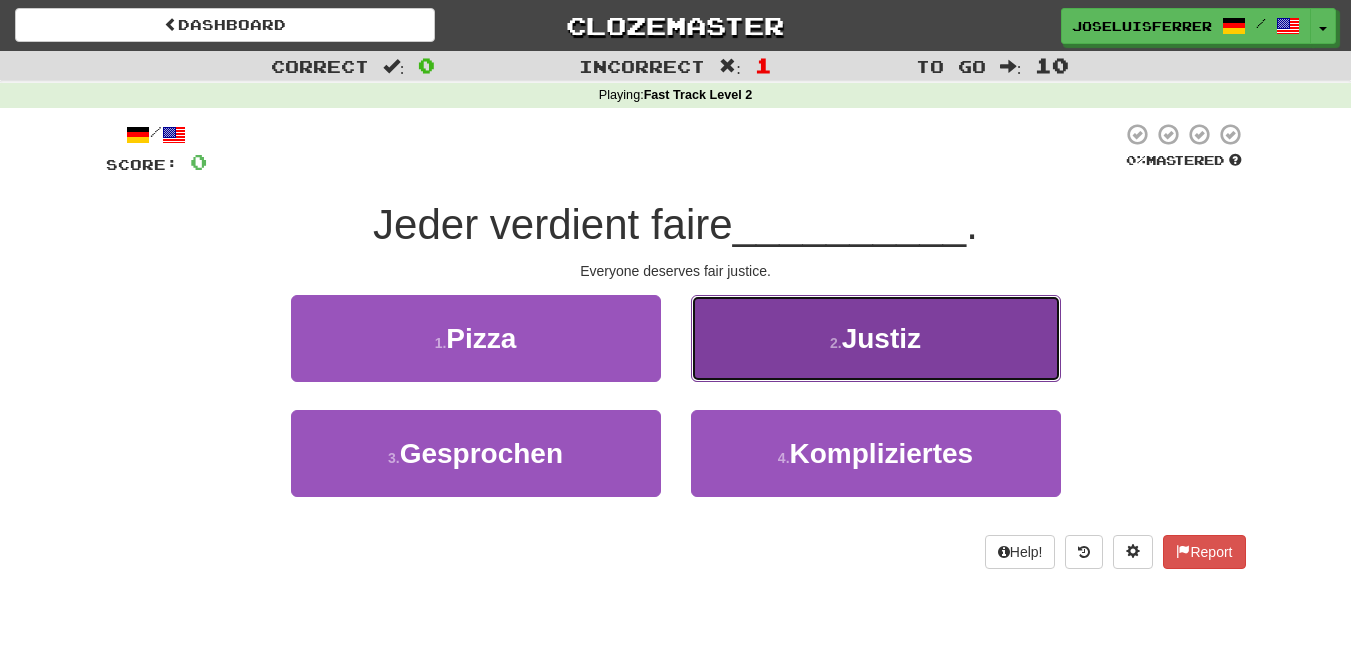 click on "2 .  Justiz" at bounding box center (876, 338) 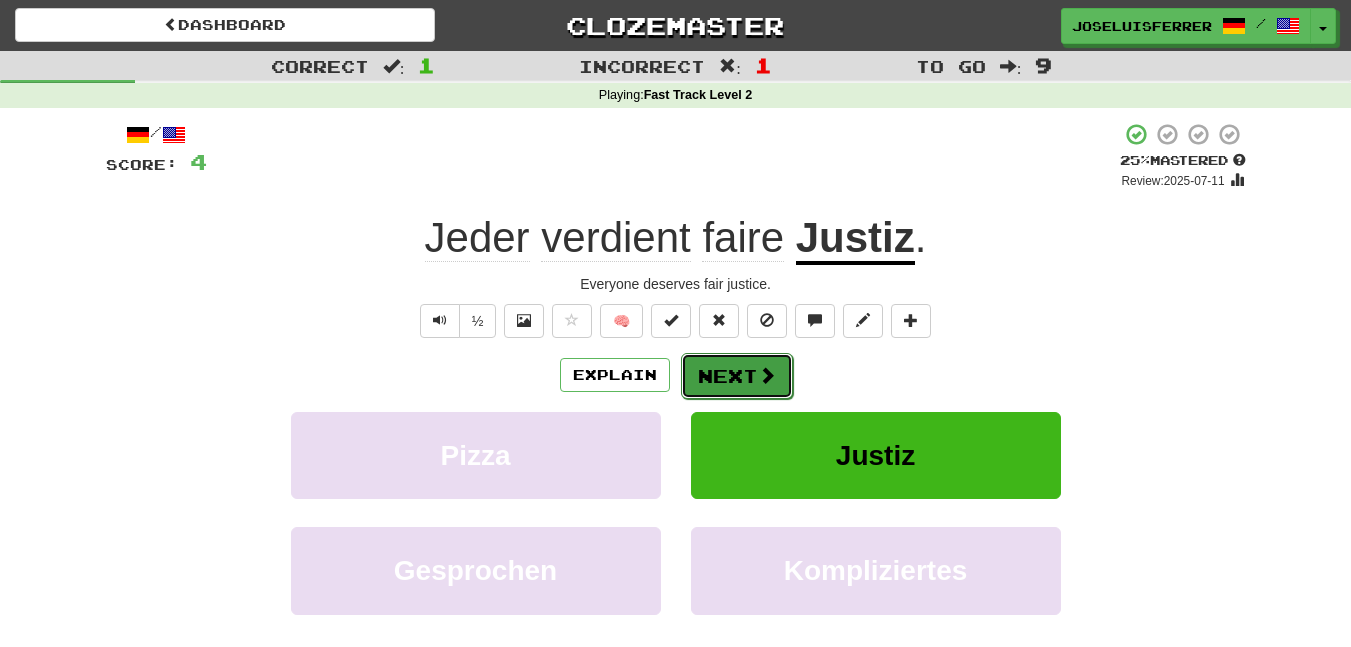 click at bounding box center (767, 375) 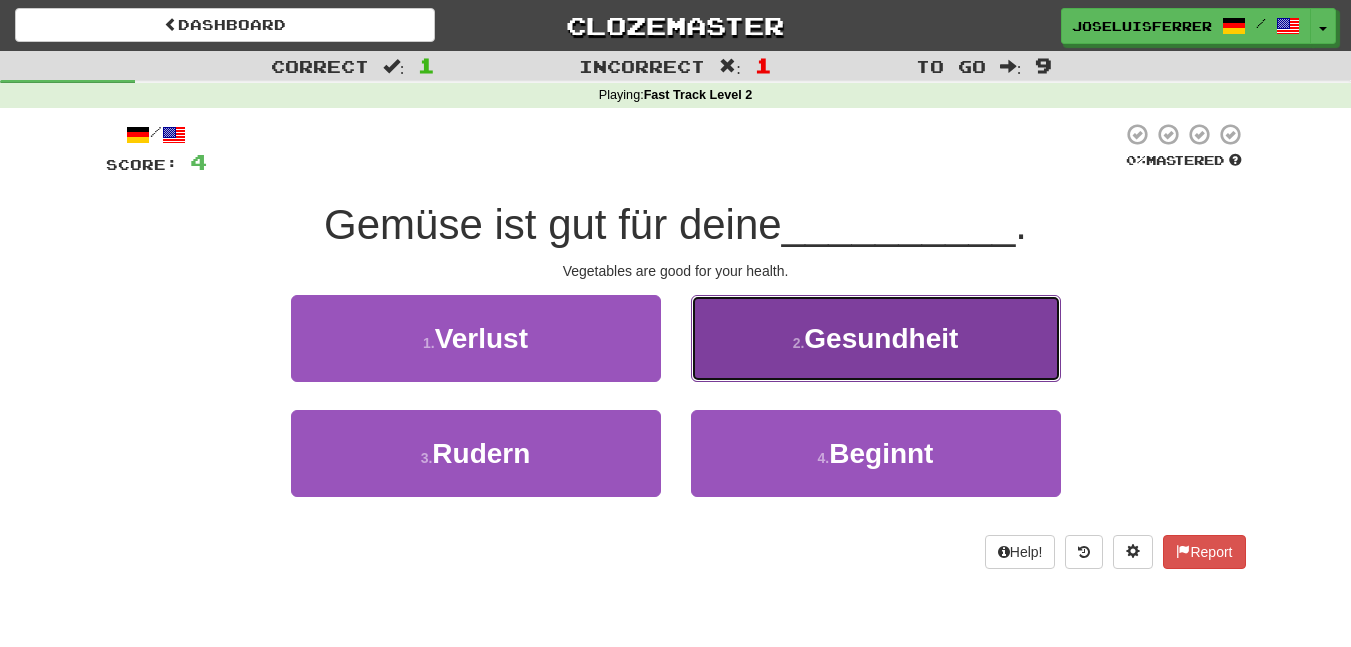 click on "2 .  Gesundheit" at bounding box center (876, 338) 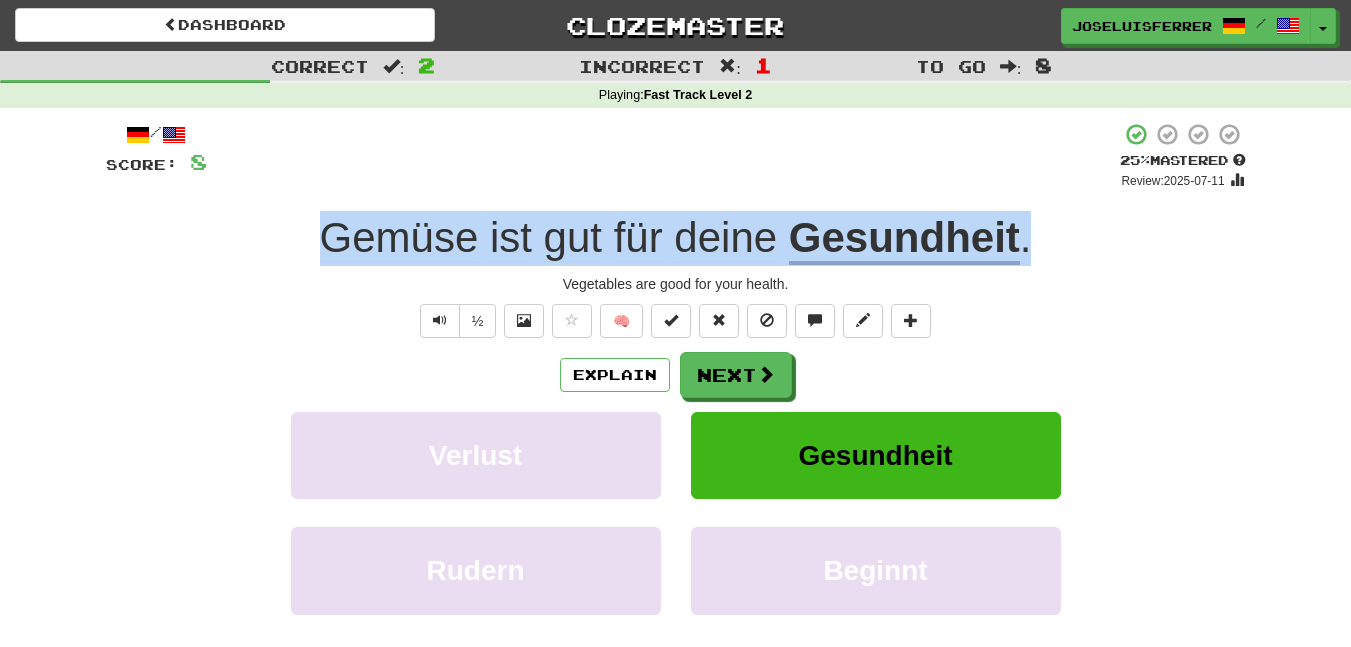 drag, startPoint x: 316, startPoint y: 235, endPoint x: 1049, endPoint y: 237, distance: 733.00275 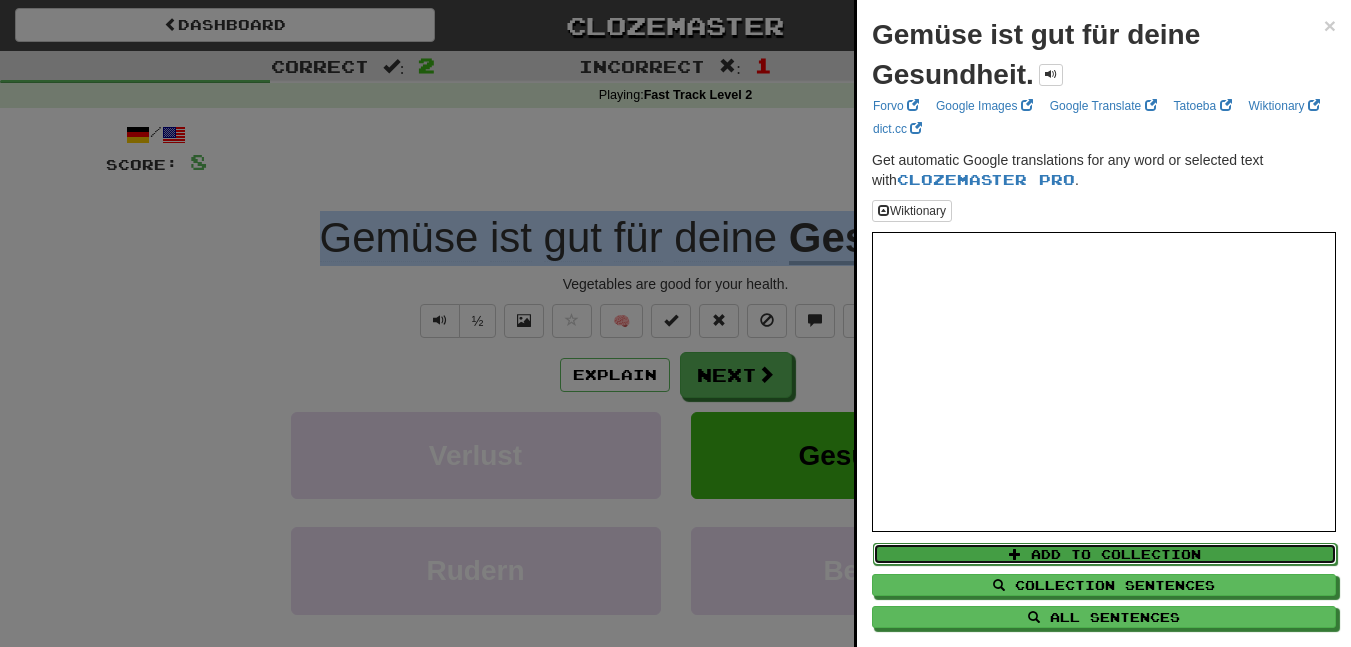 click on "Add to Collection" at bounding box center (1105, 554) 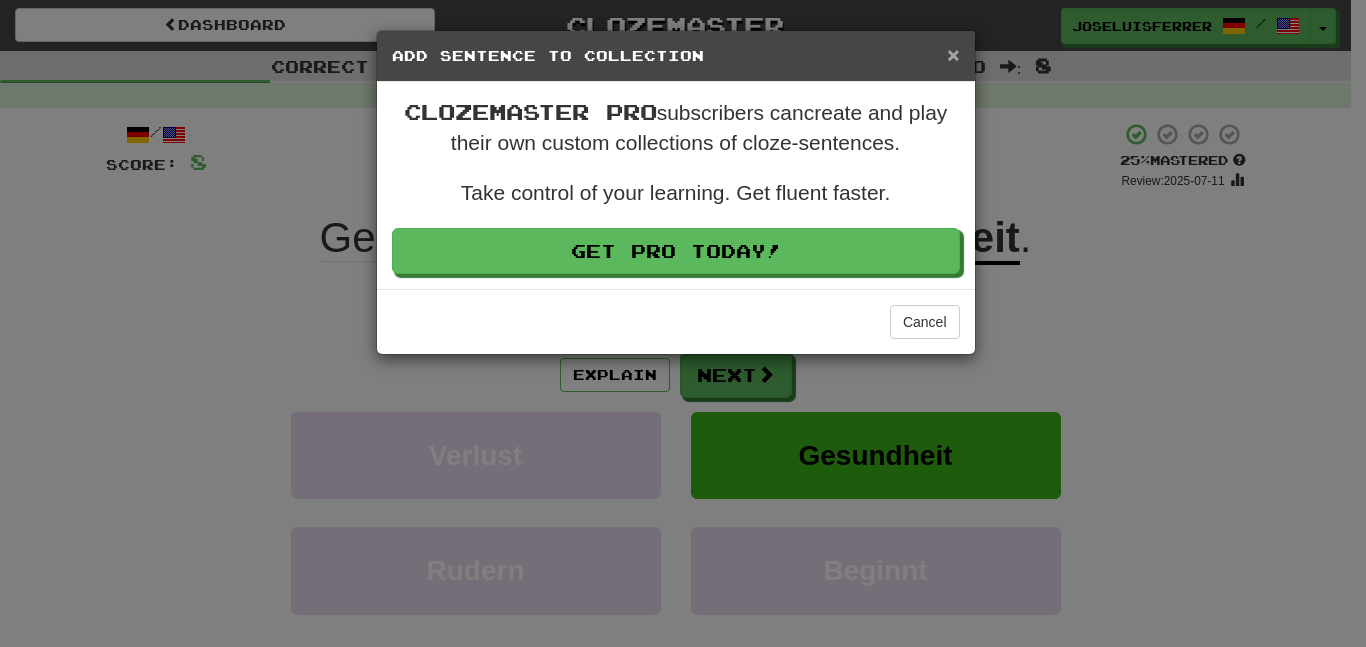 click on "×" at bounding box center (953, 54) 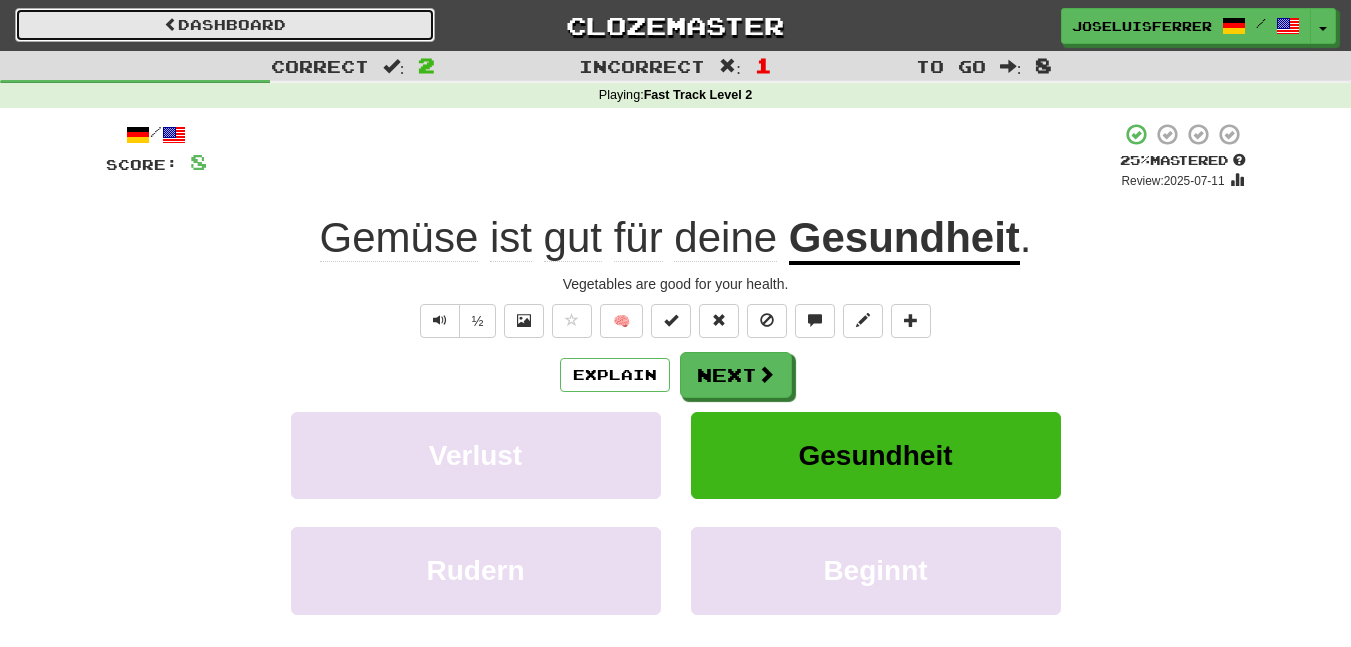 click on "Dashboard" at bounding box center (225, 25) 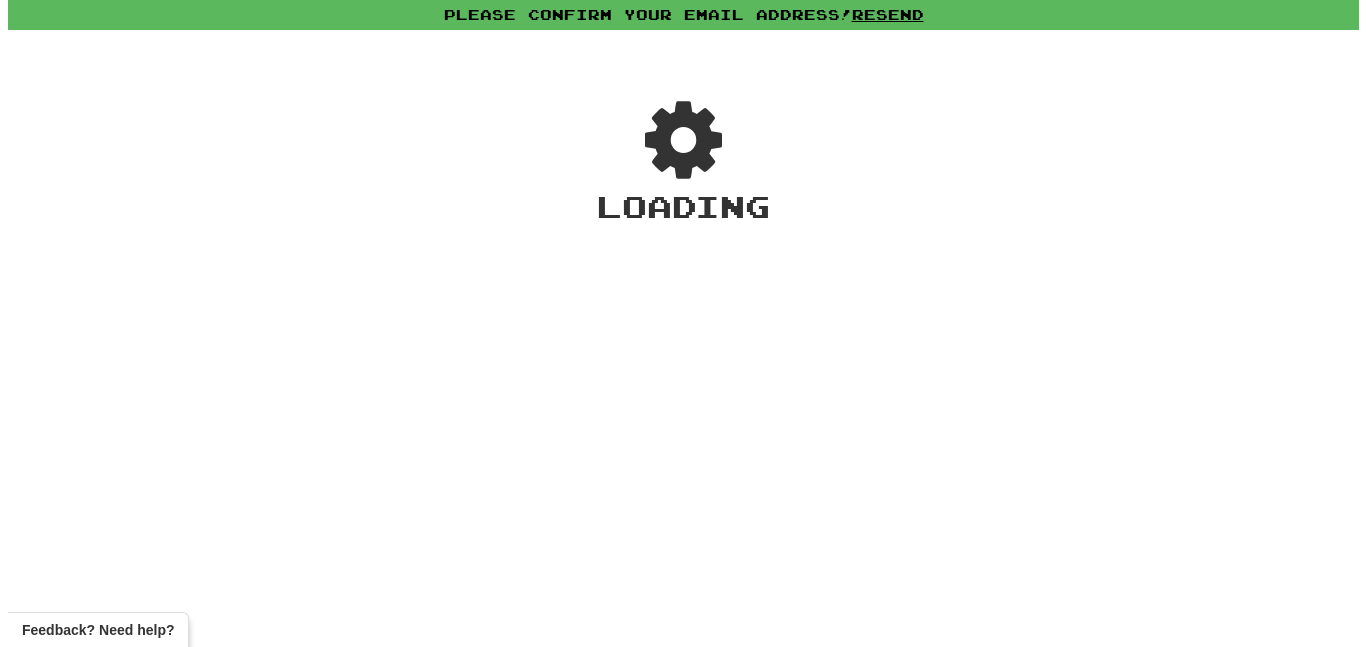 scroll, scrollTop: 0, scrollLeft: 0, axis: both 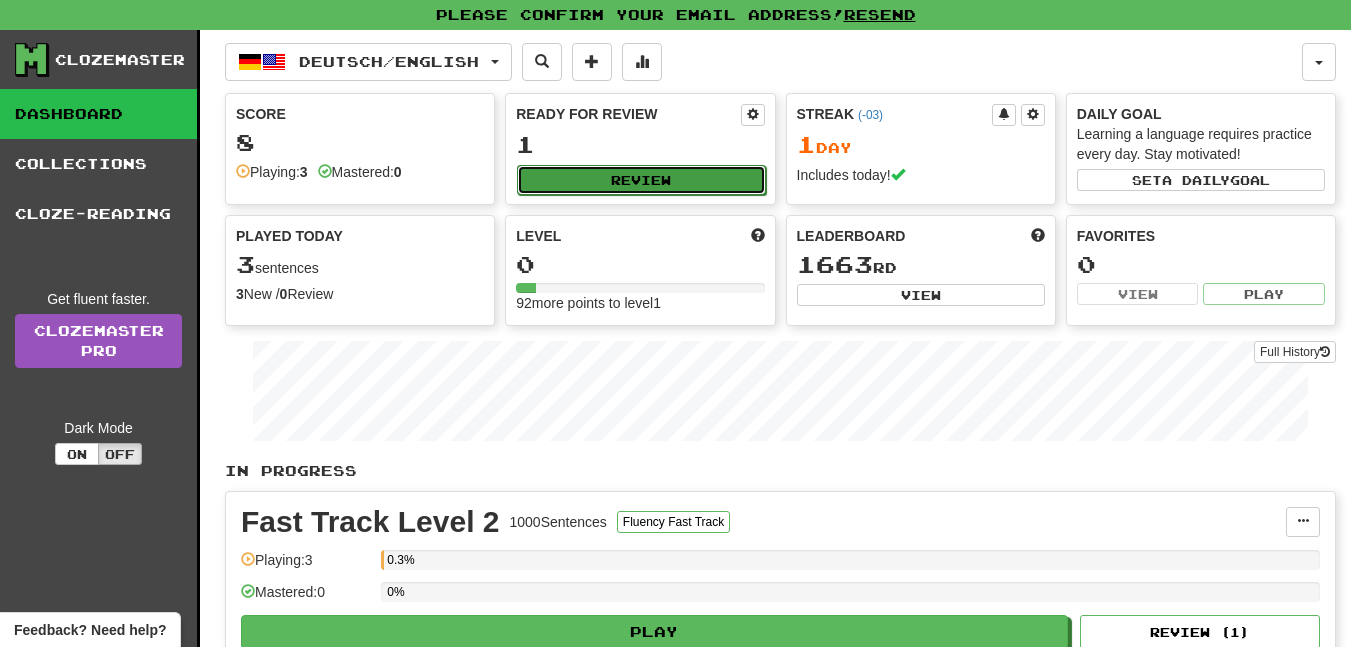 click on "Review" at bounding box center [641, 180] 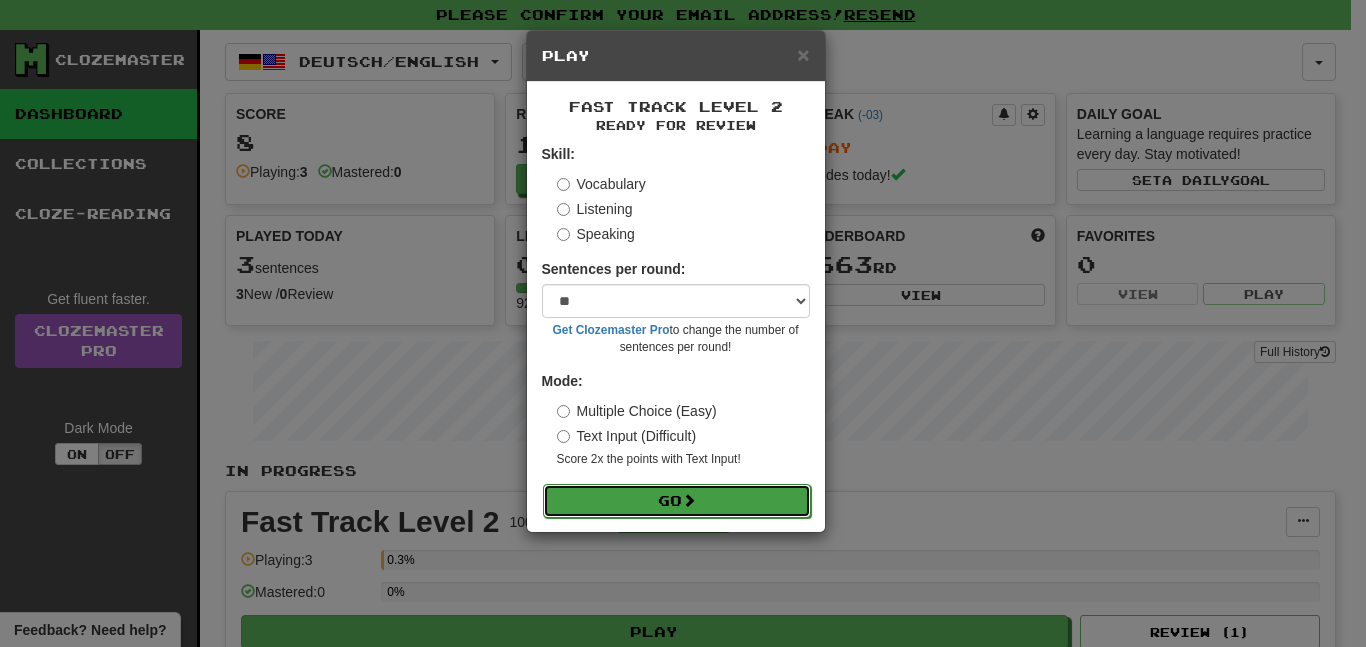 click on "Go" at bounding box center (677, 501) 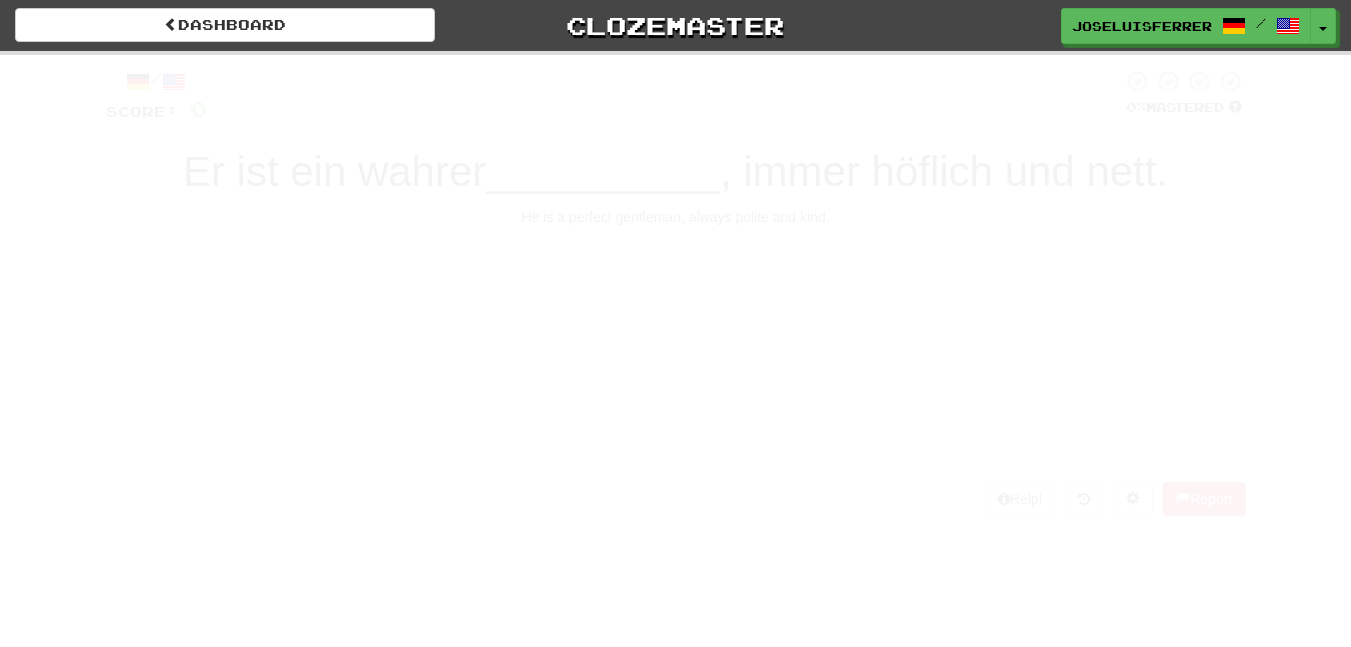 scroll, scrollTop: 0, scrollLeft: 0, axis: both 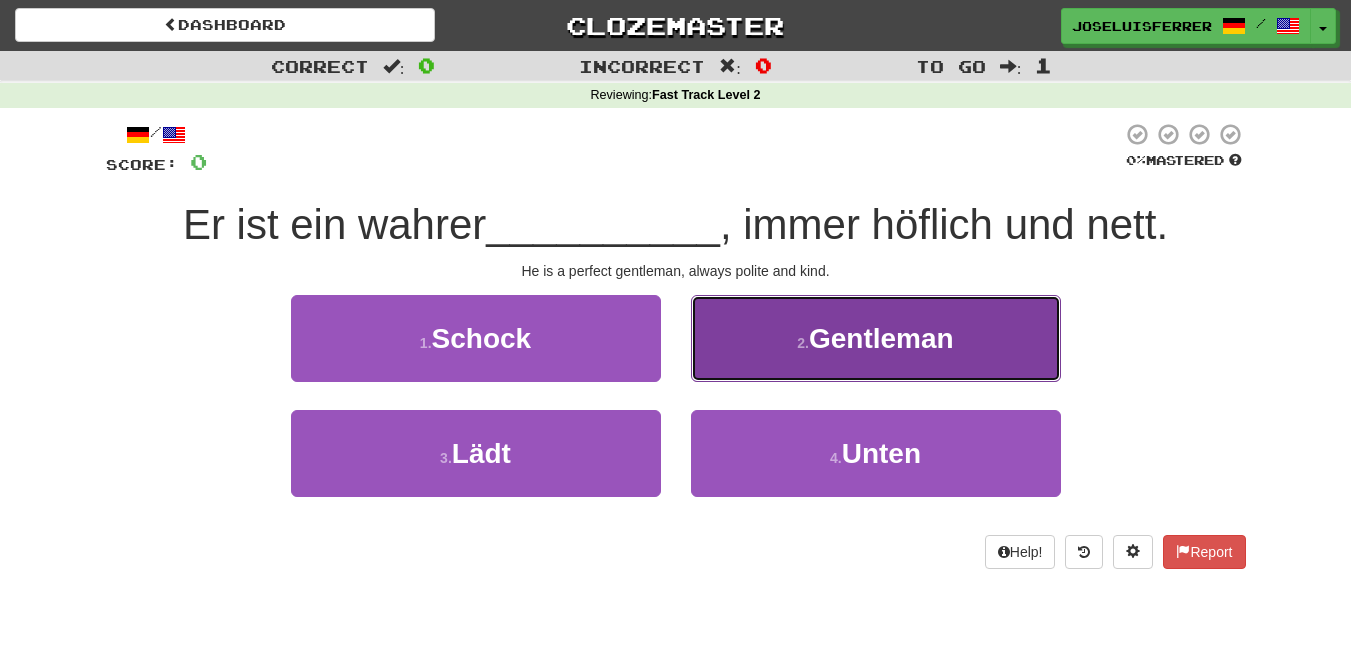 click on "2 ." at bounding box center (803, 343) 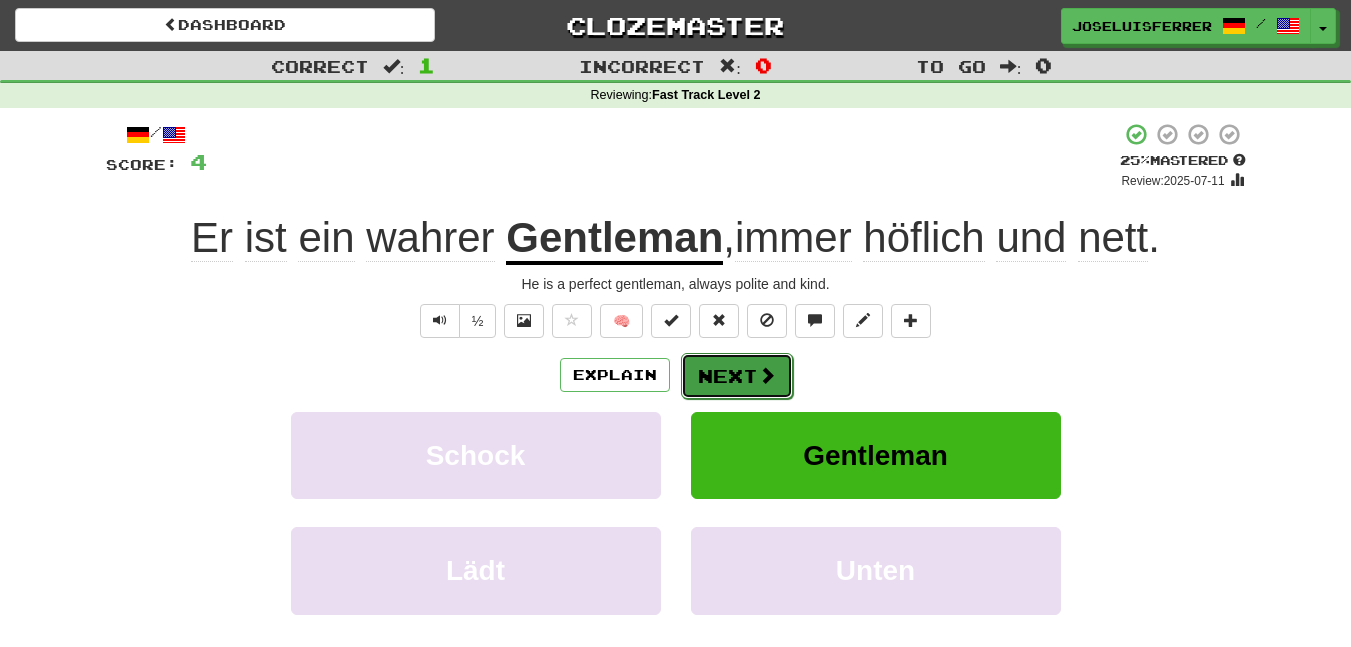 click on "Next" at bounding box center [737, 376] 